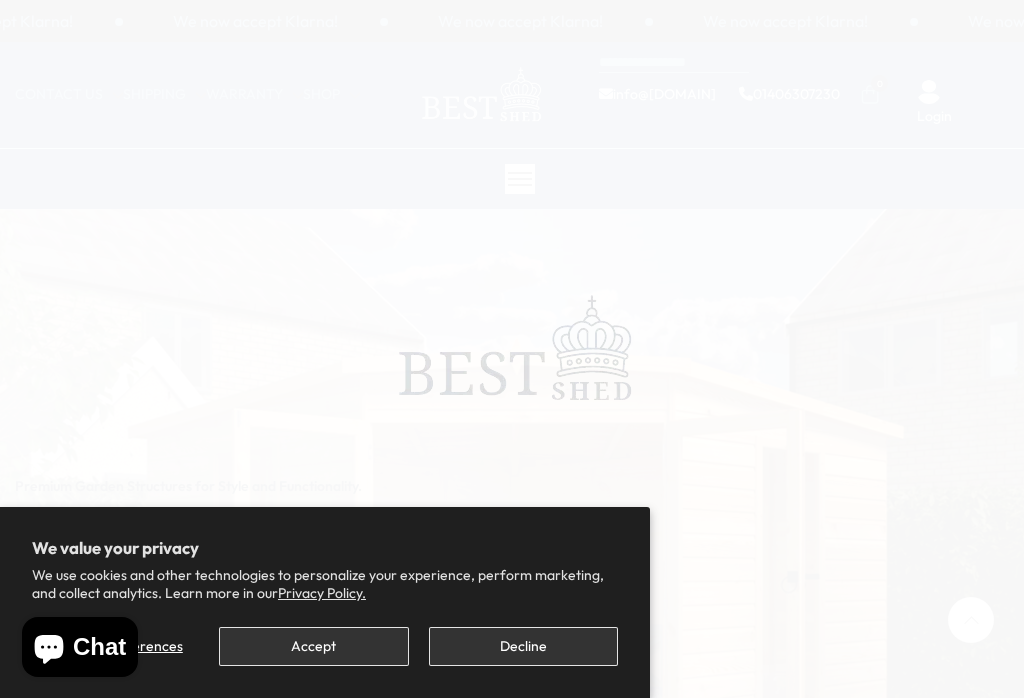 scroll, scrollTop: 0, scrollLeft: 0, axis: both 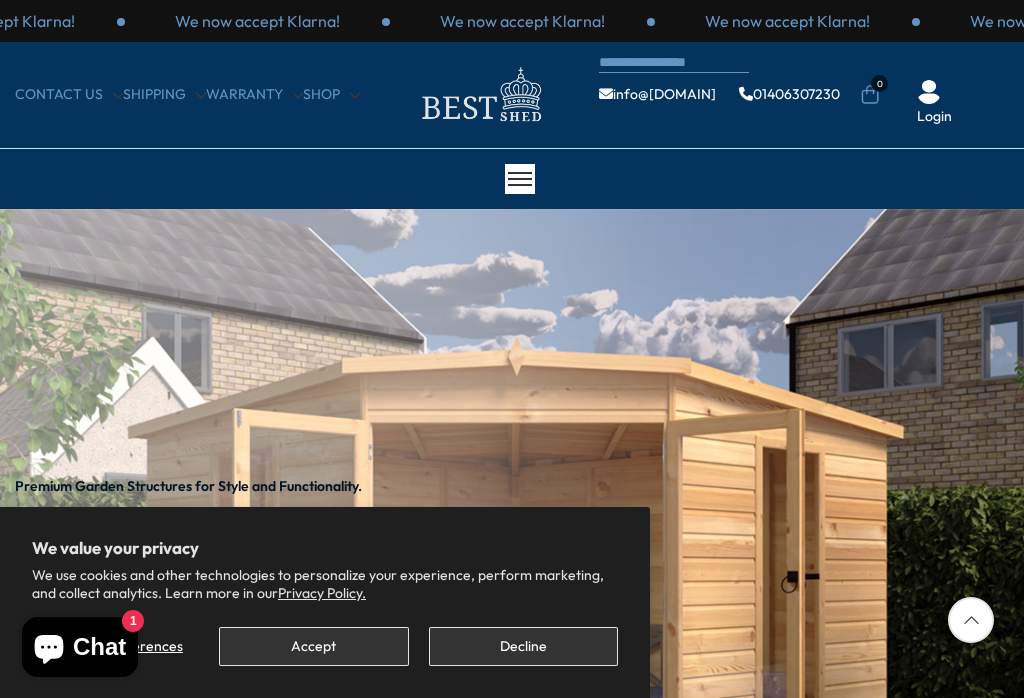 click on "Decline" at bounding box center (523, 646) 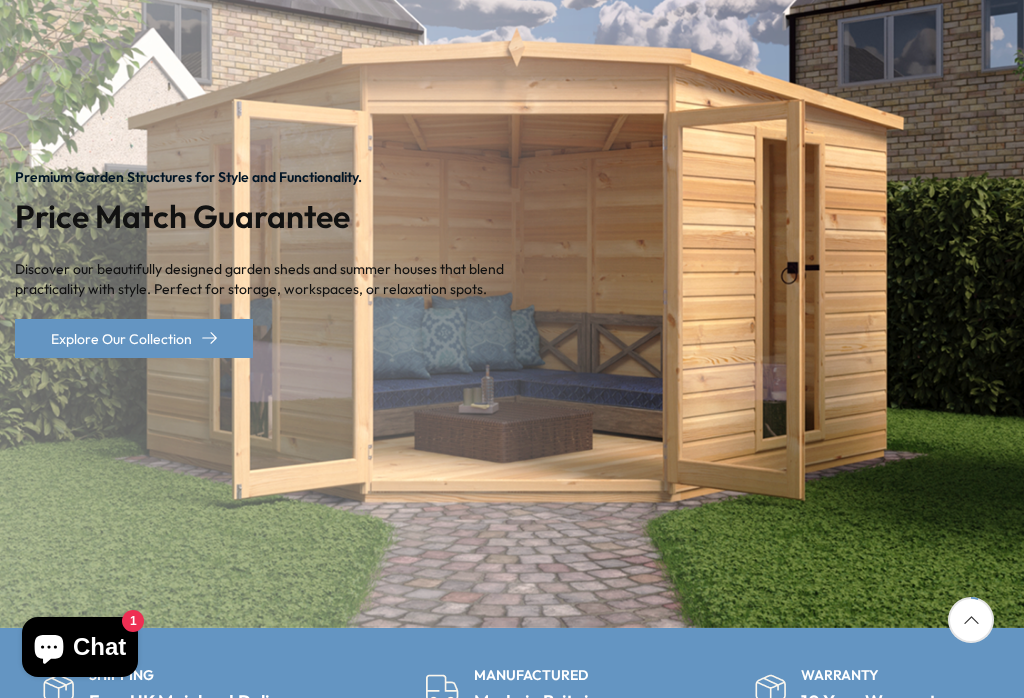 scroll, scrollTop: 308, scrollLeft: 0, axis: vertical 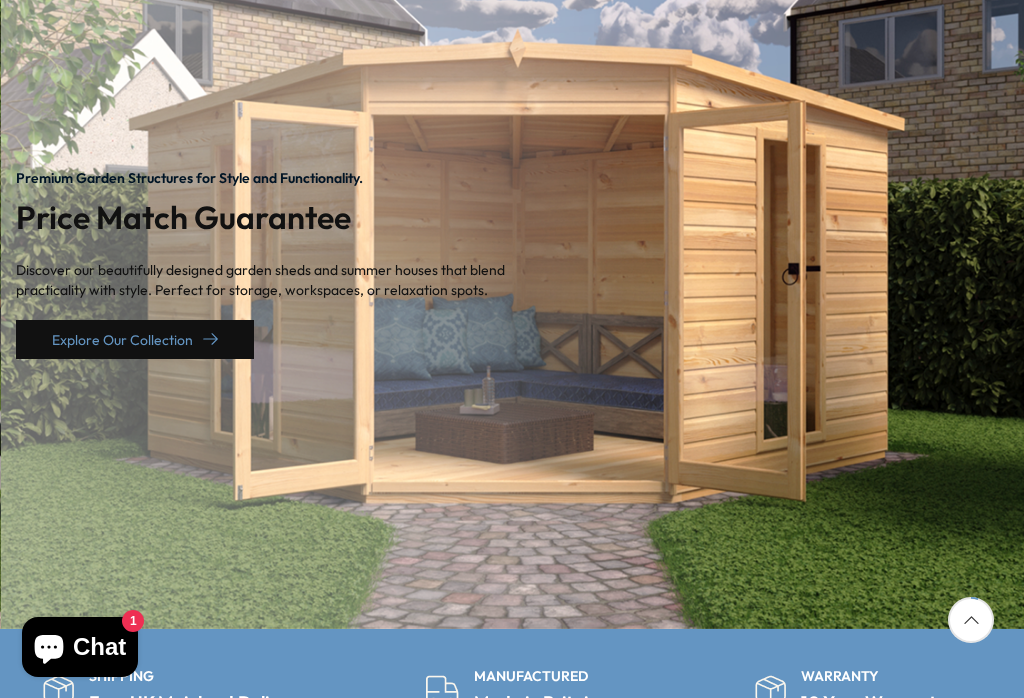 click on "Explore Our Collection" at bounding box center (135, 339) 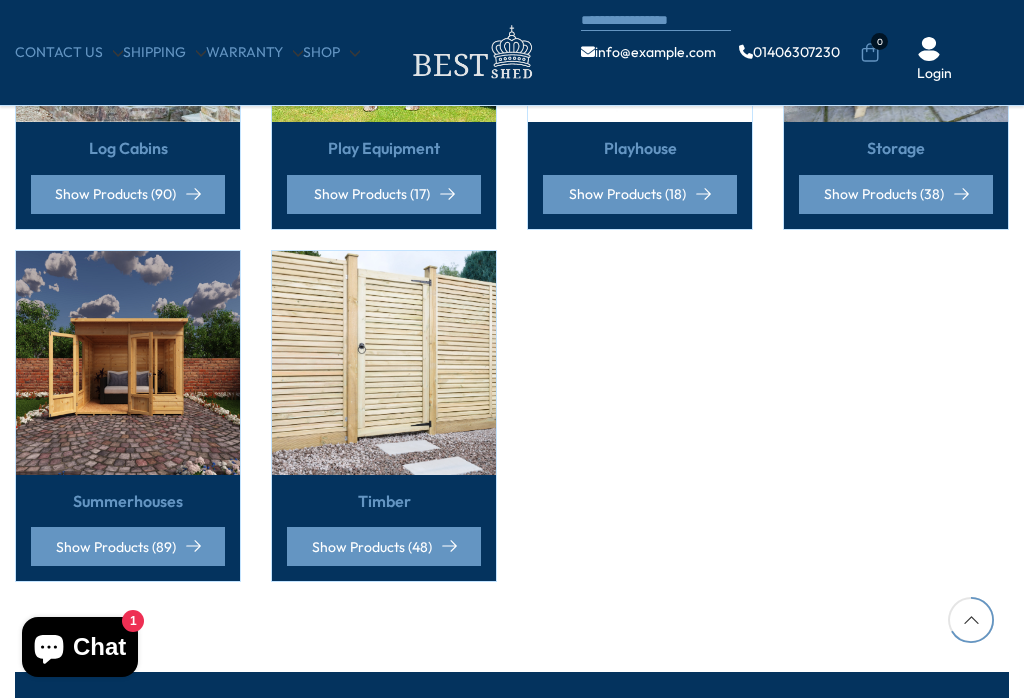 scroll, scrollTop: 1352, scrollLeft: 0, axis: vertical 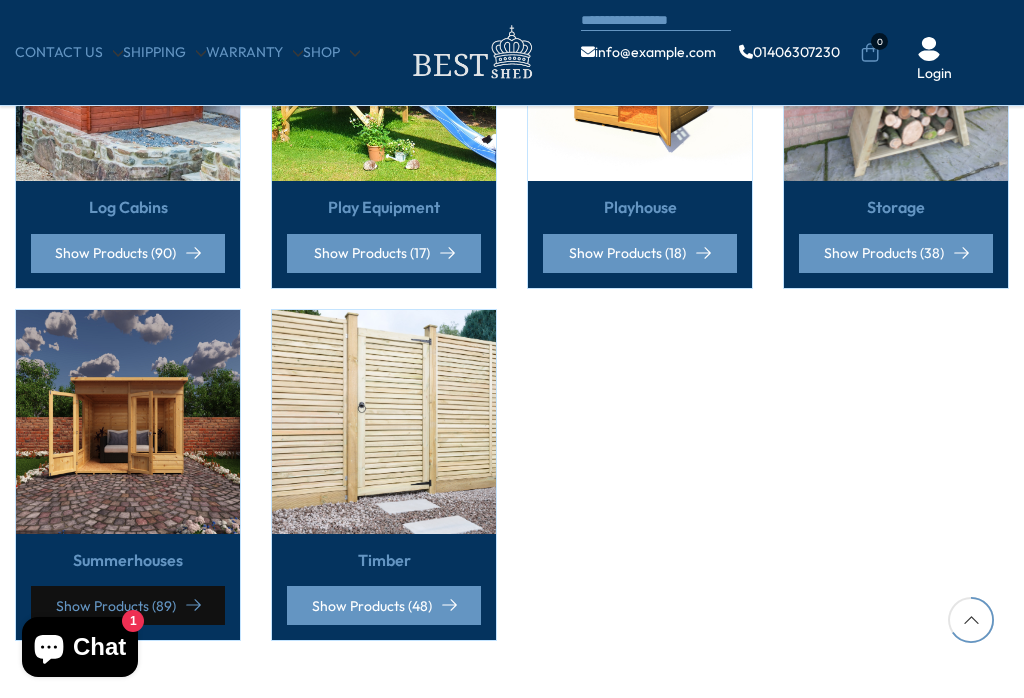 click on "Show Products (89)" at bounding box center (128, 605) 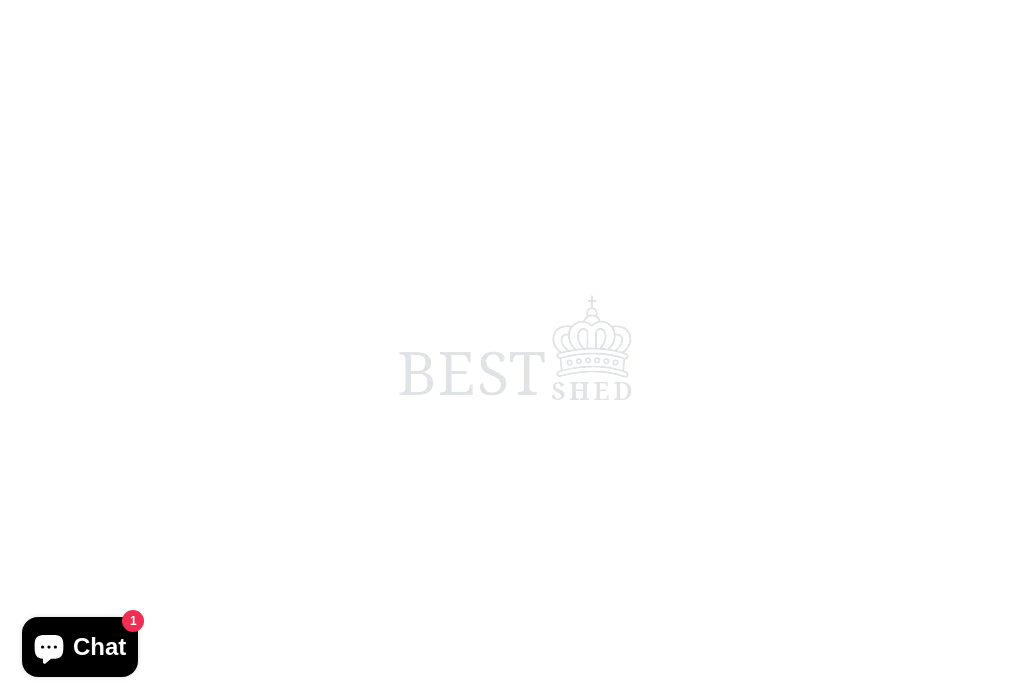 scroll, scrollTop: 0, scrollLeft: 0, axis: both 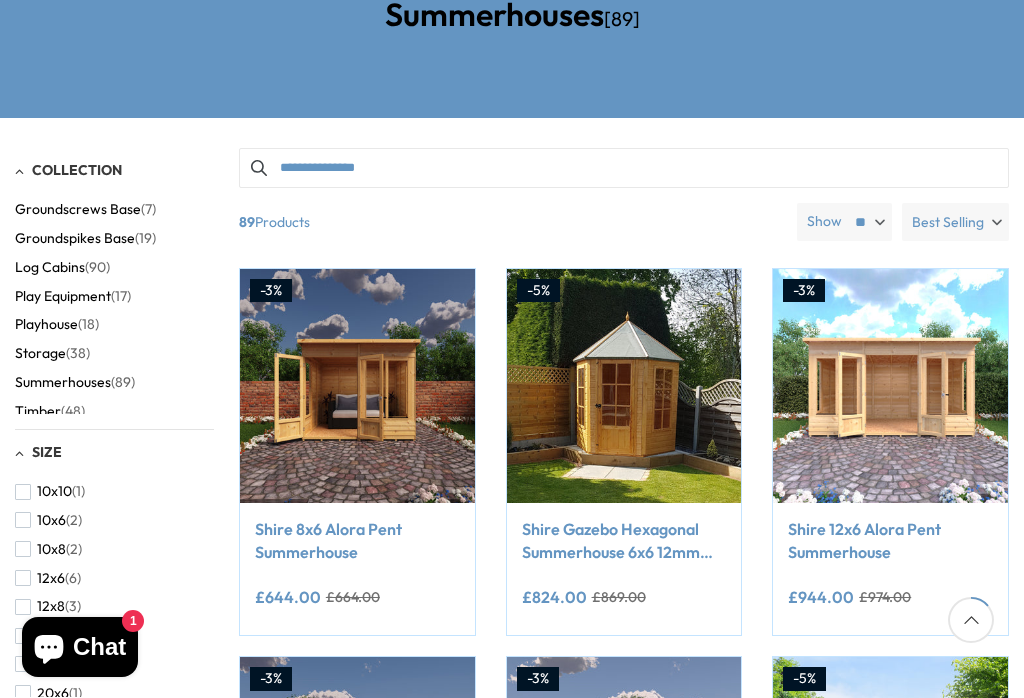 click on "Shire 8x6 Alora Pent Summerhouse" at bounding box center (357, 540) 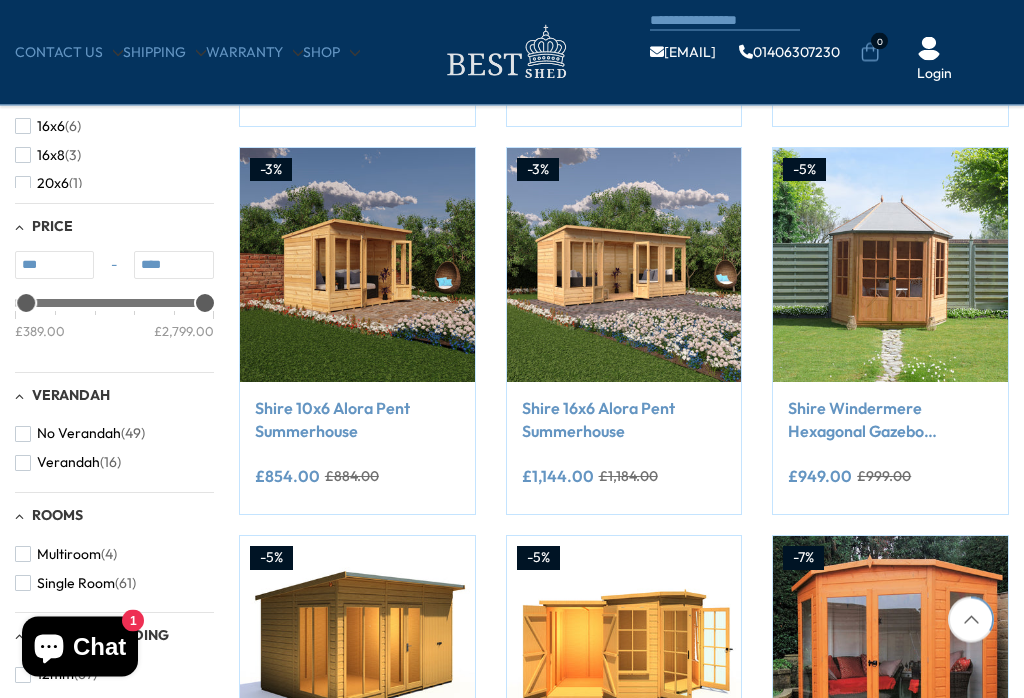 scroll, scrollTop: 714, scrollLeft: 0, axis: vertical 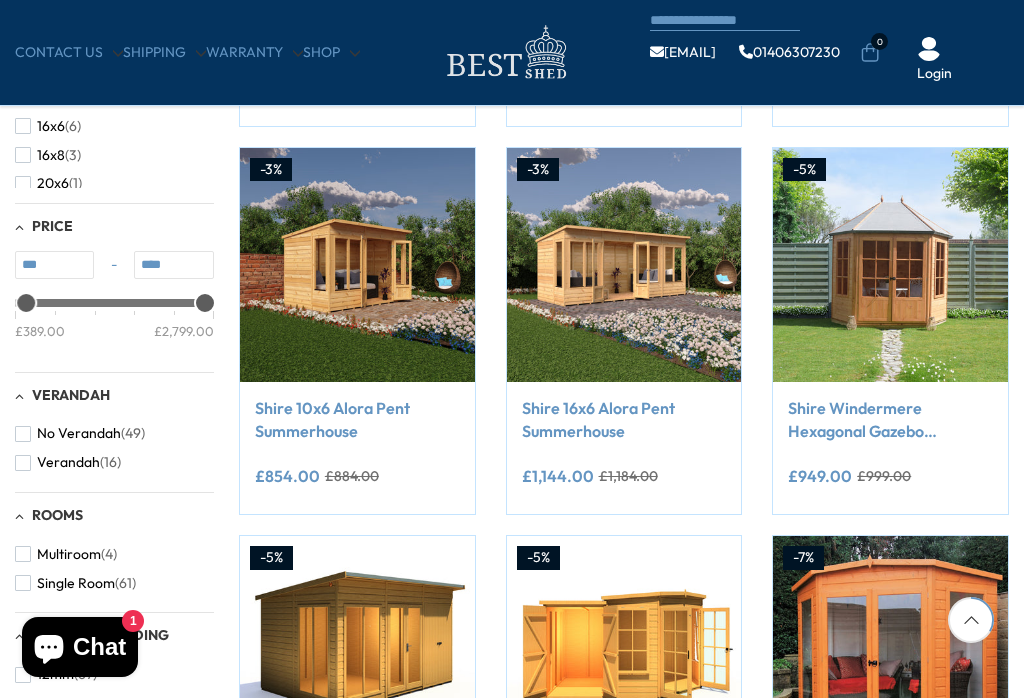 click at bounding box center [890, 265] 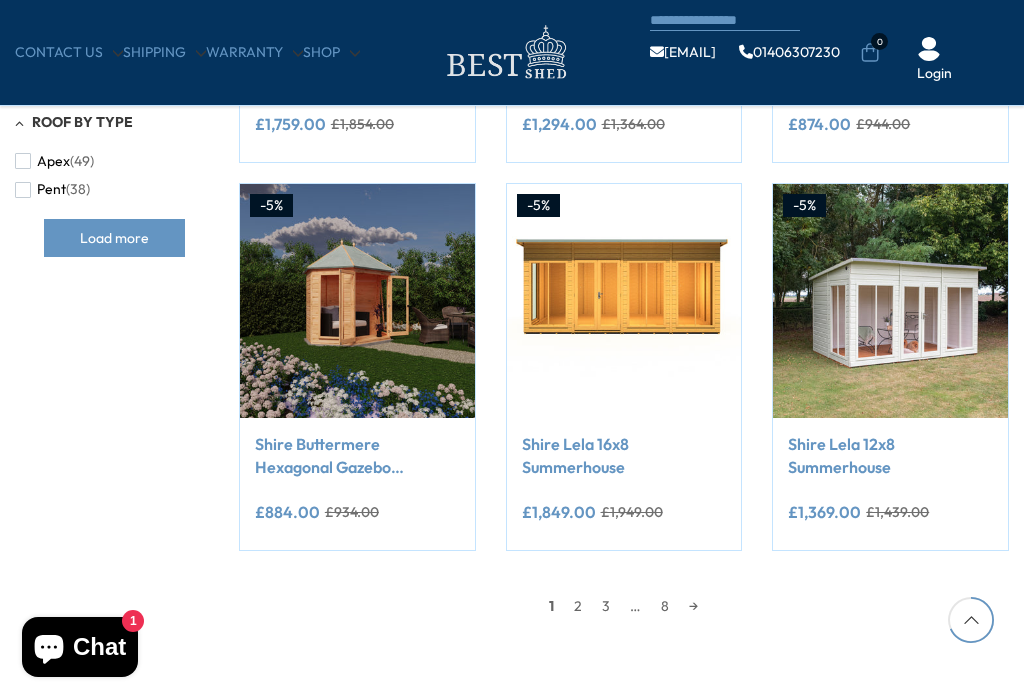 scroll, scrollTop: 1456, scrollLeft: 0, axis: vertical 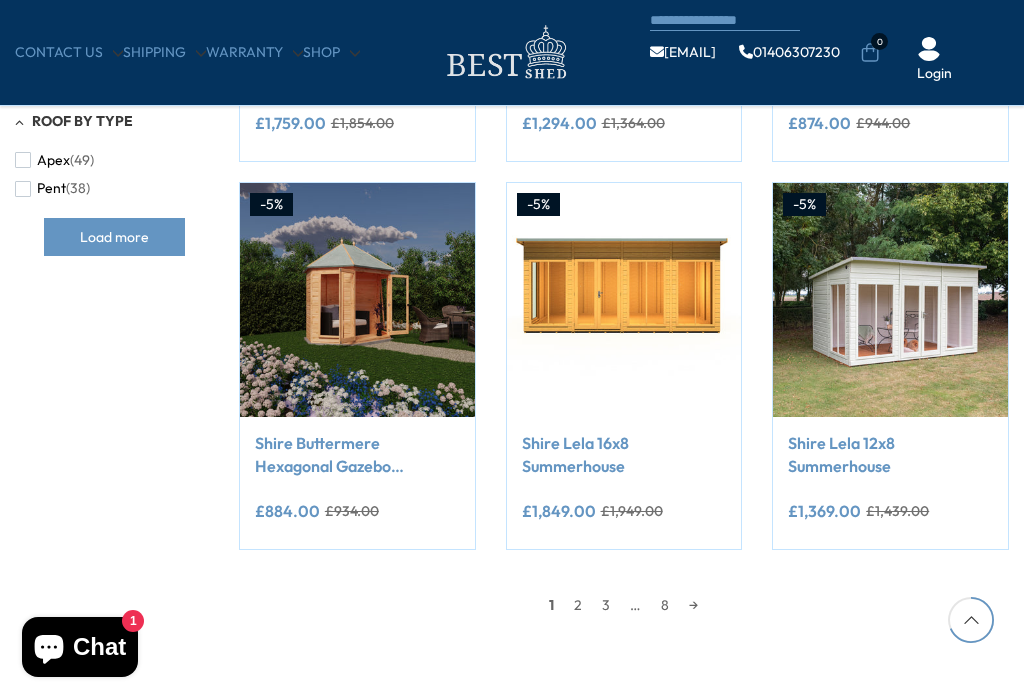click at bounding box center [890, 300] 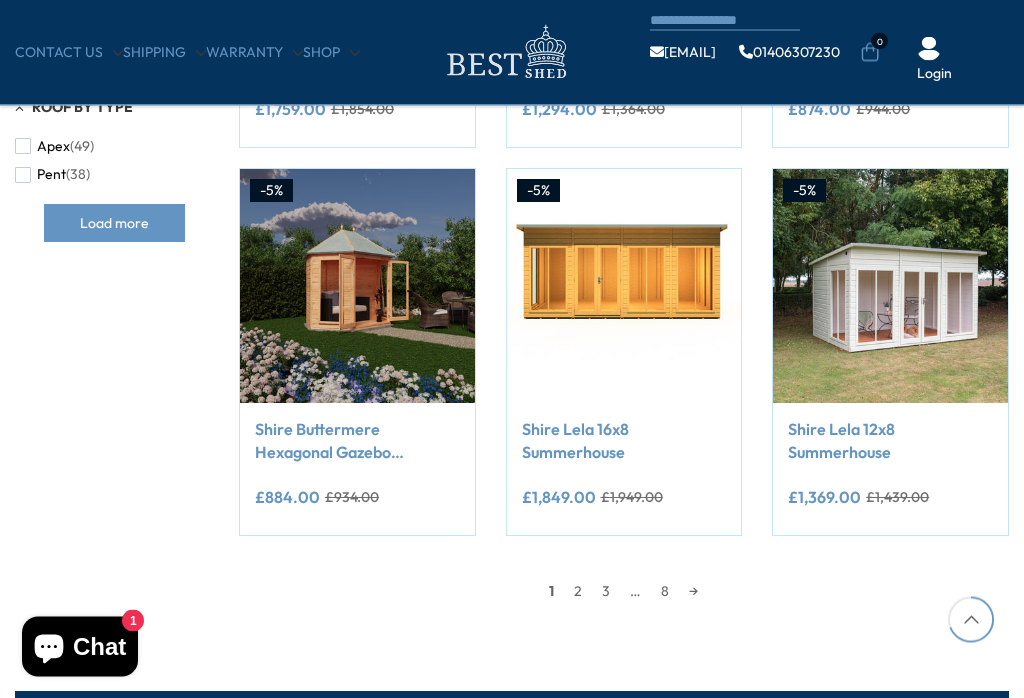 scroll, scrollTop: 1459, scrollLeft: 0, axis: vertical 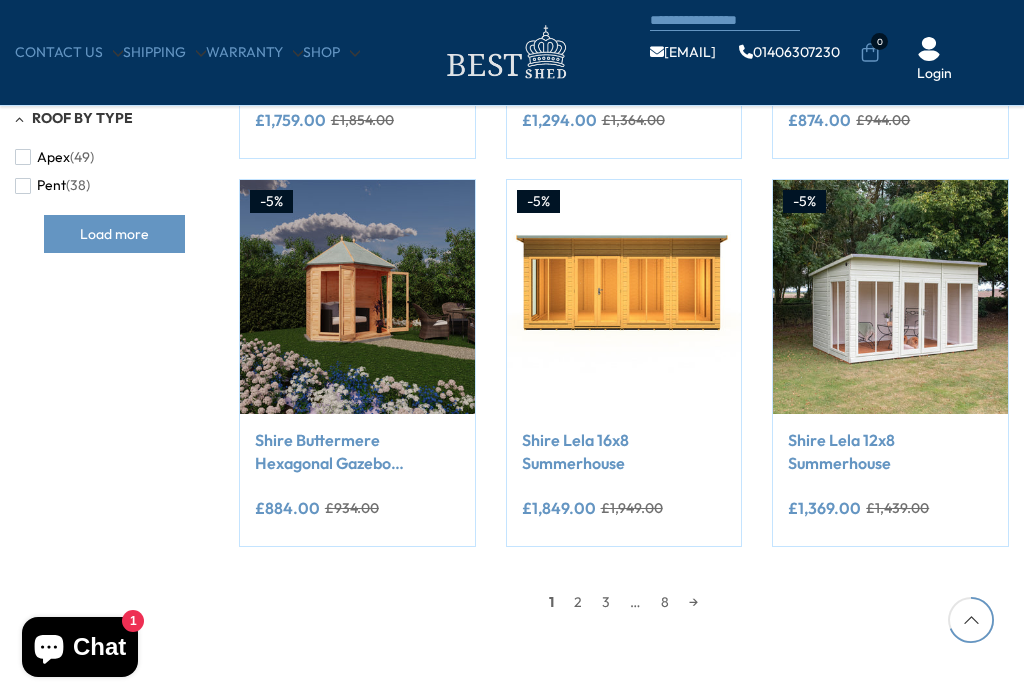click on "2" at bounding box center (578, 602) 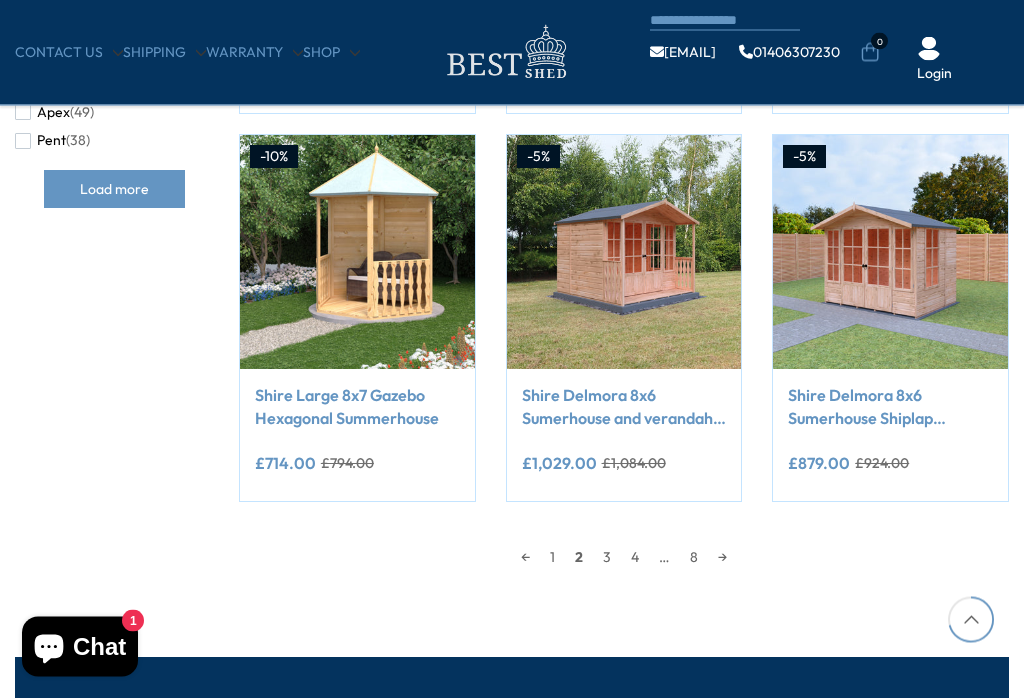 scroll, scrollTop: 1508, scrollLeft: 0, axis: vertical 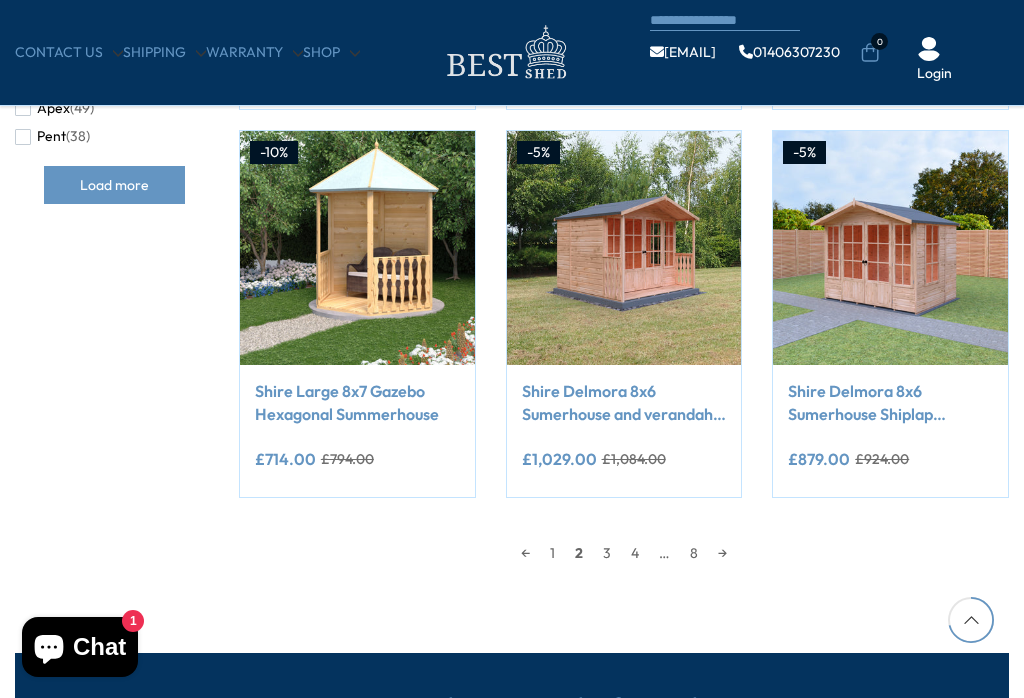 click on "3" at bounding box center (607, 553) 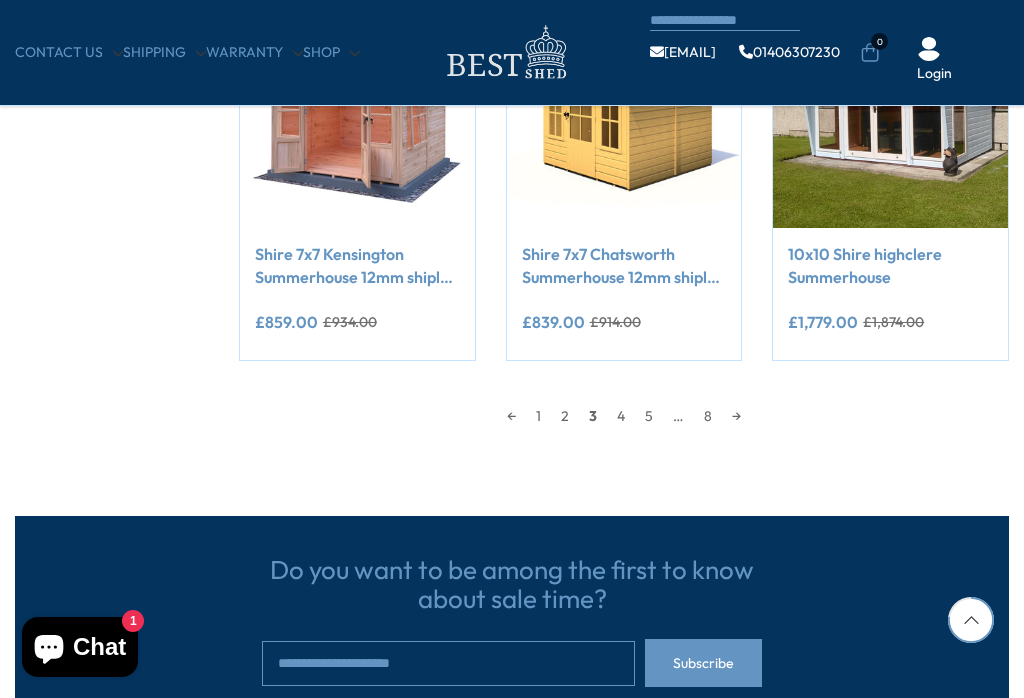 scroll, scrollTop: 1646, scrollLeft: 0, axis: vertical 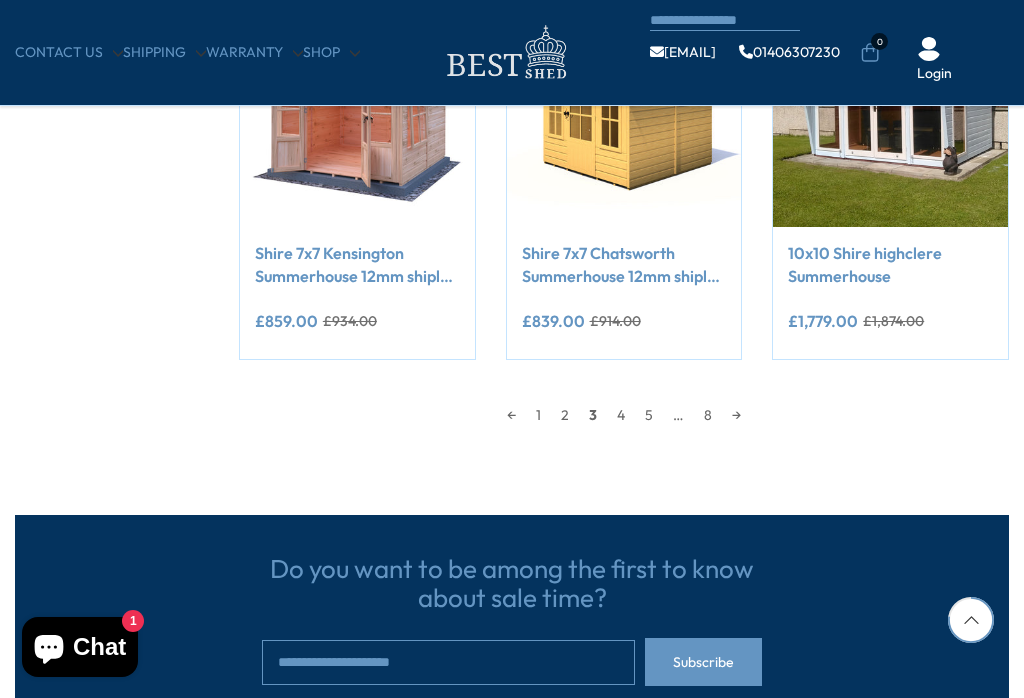 click on "4" at bounding box center [621, 415] 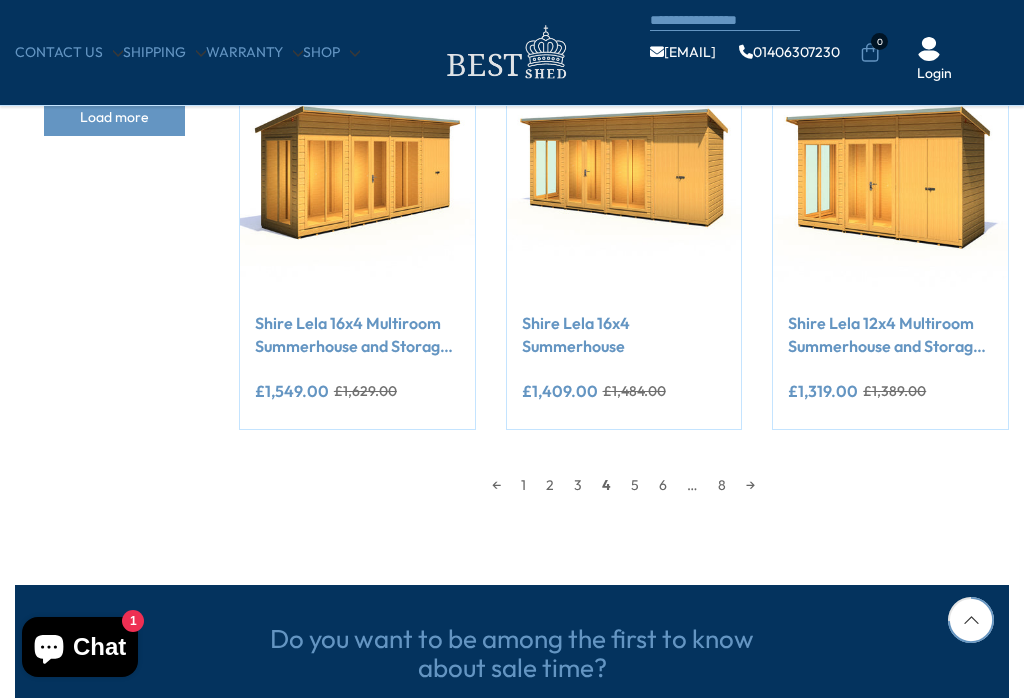 scroll, scrollTop: 1577, scrollLeft: 0, axis: vertical 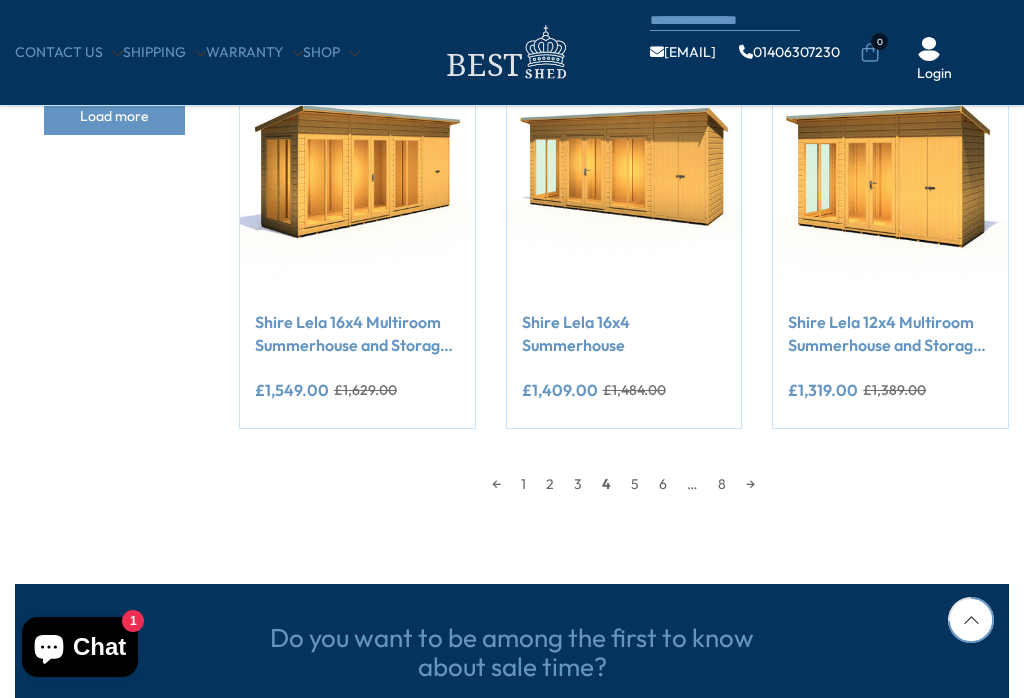 click on "5" at bounding box center [635, 484] 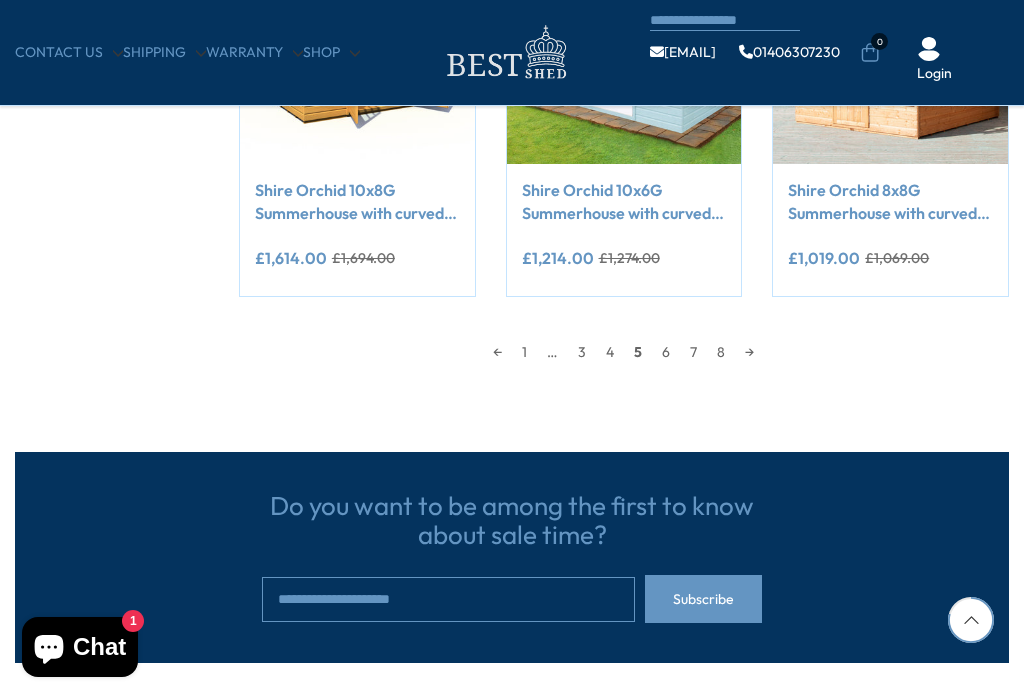 scroll, scrollTop: 1684, scrollLeft: 0, axis: vertical 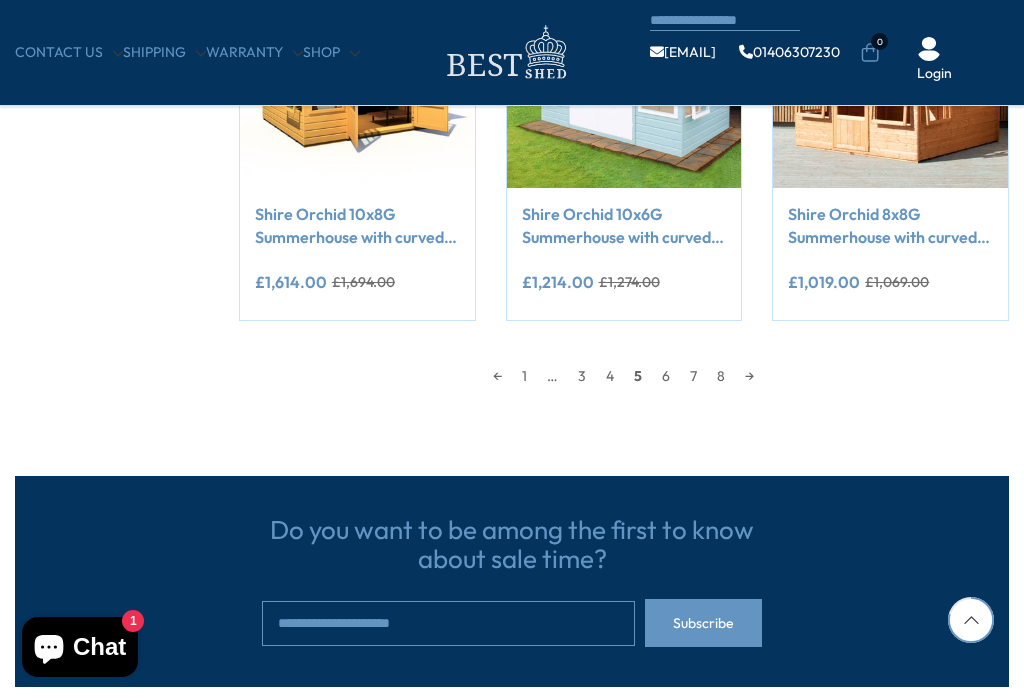 click on "6" at bounding box center [666, 376] 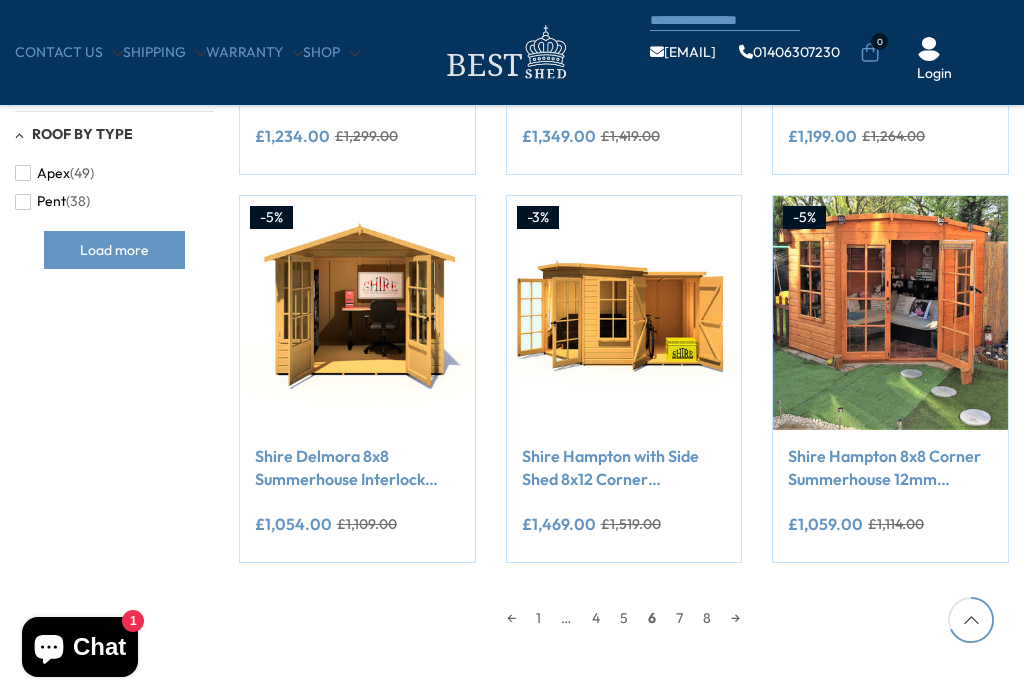 scroll, scrollTop: 1445, scrollLeft: 0, axis: vertical 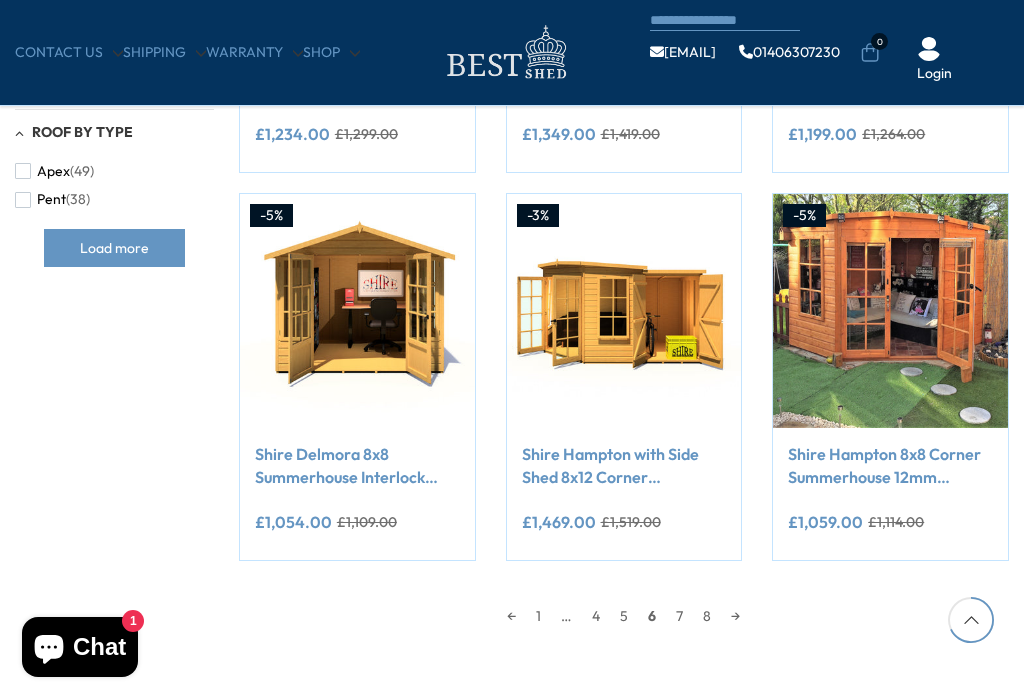 click on "7" at bounding box center (679, 616) 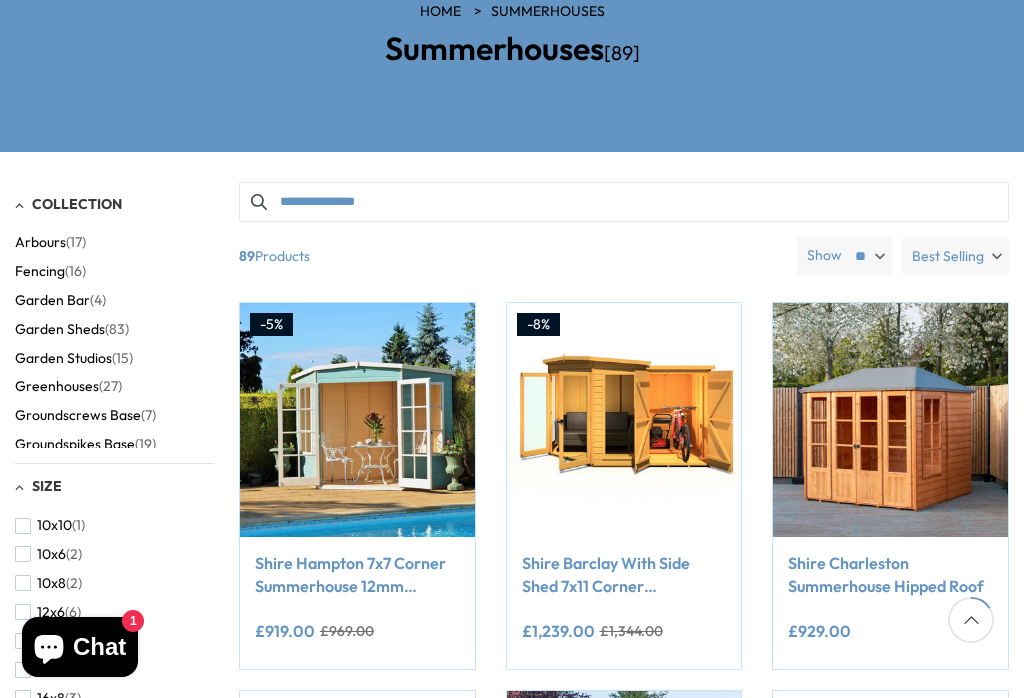scroll, scrollTop: 389, scrollLeft: 0, axis: vertical 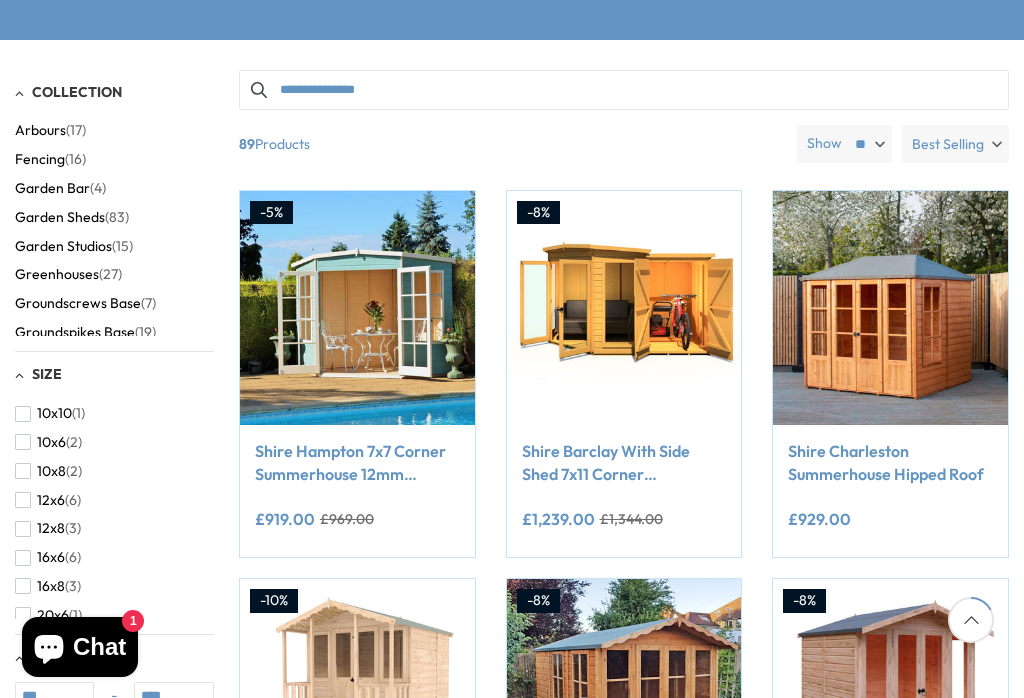 click on "**********" at bounding box center [357, 491] 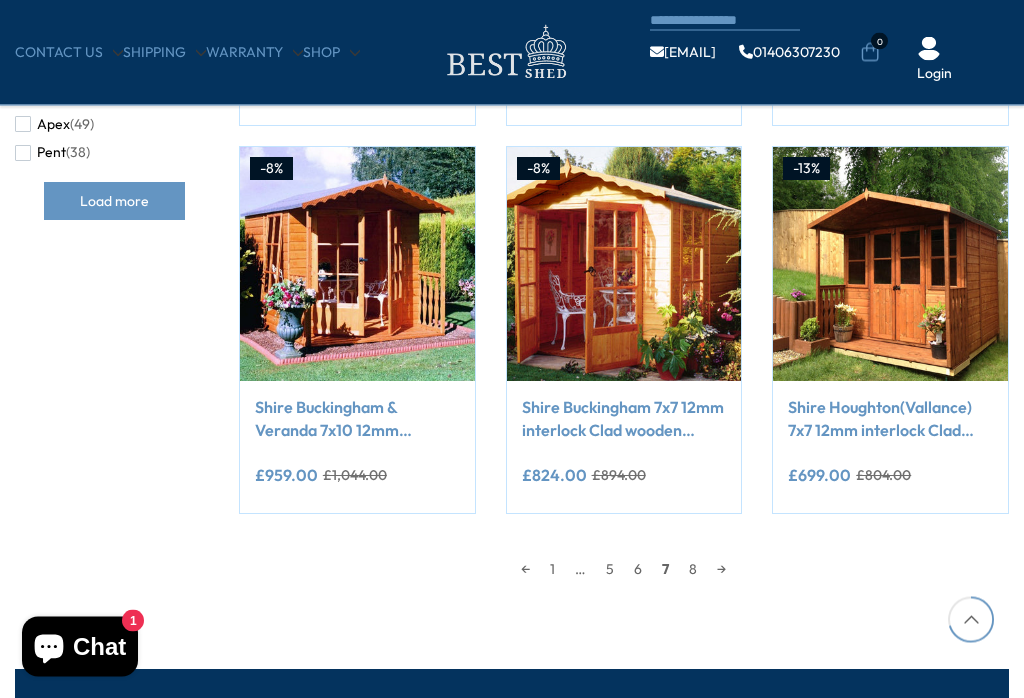 scroll, scrollTop: 1492, scrollLeft: 0, axis: vertical 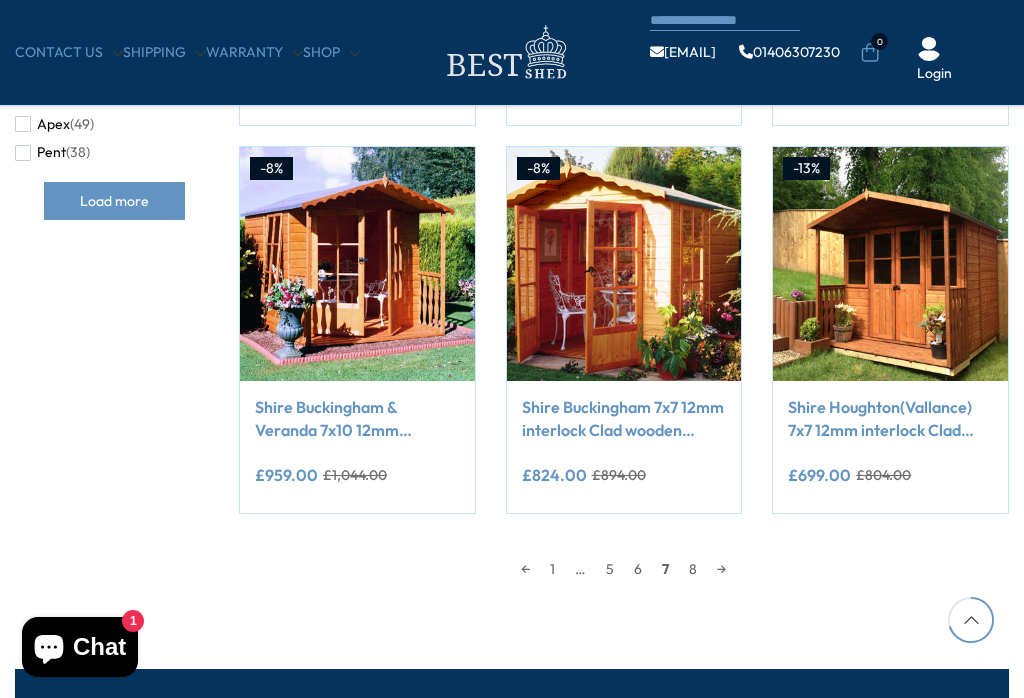 click on "Shire Buckingham 7x7 12mm interlock Clad wooden Summerhouse" at bounding box center [624, 418] 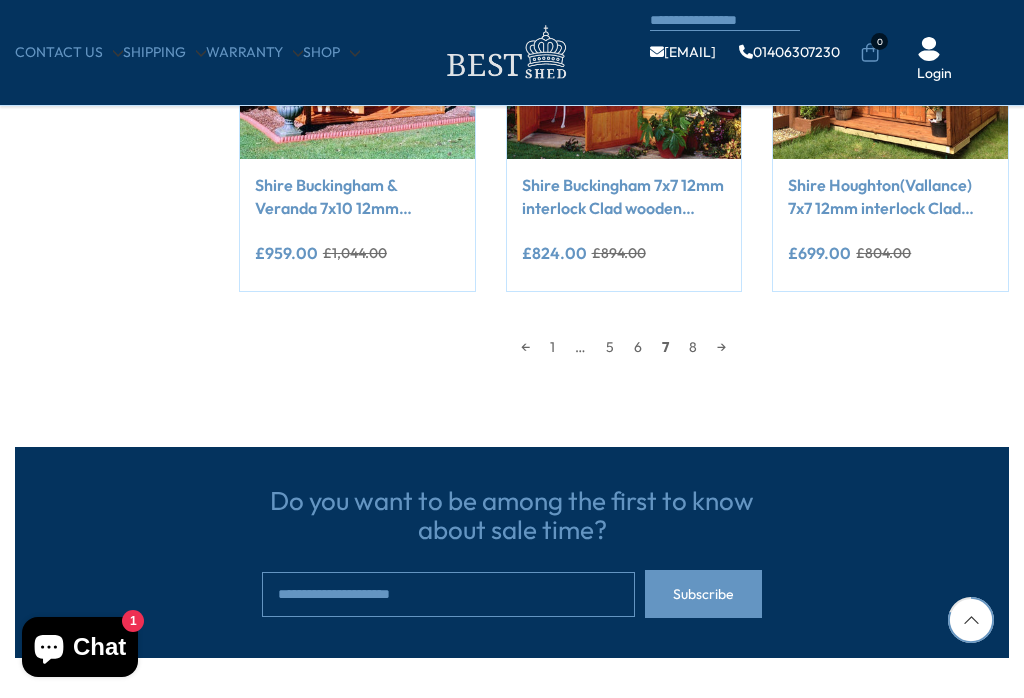 scroll, scrollTop: 1716, scrollLeft: 0, axis: vertical 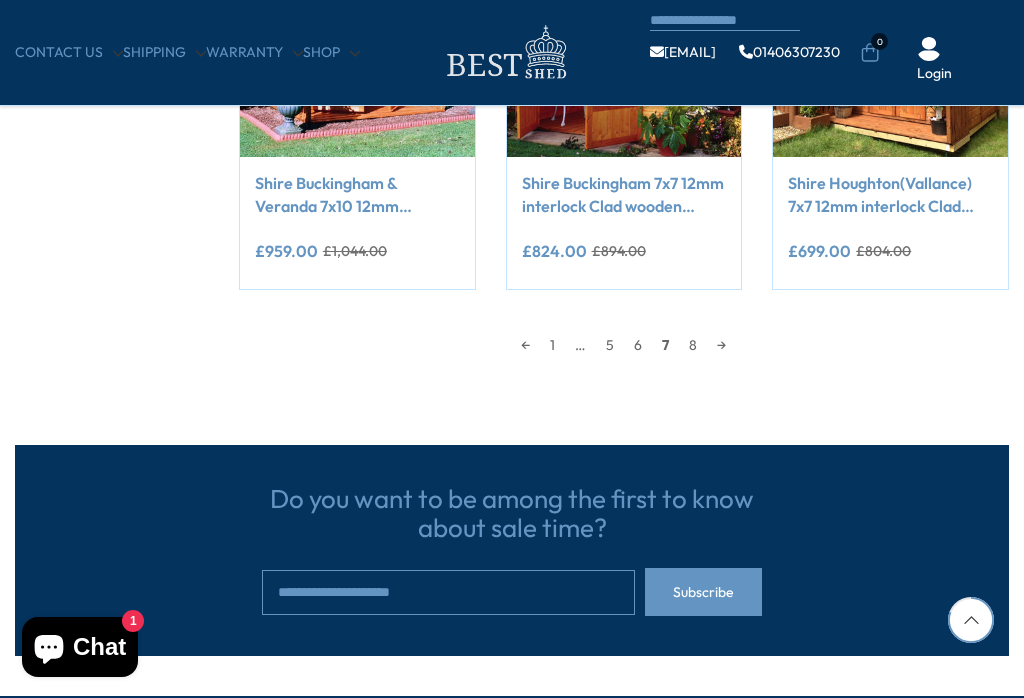 click on "← 1 … 5 6 7 8 →" at bounding box center [624, 335] 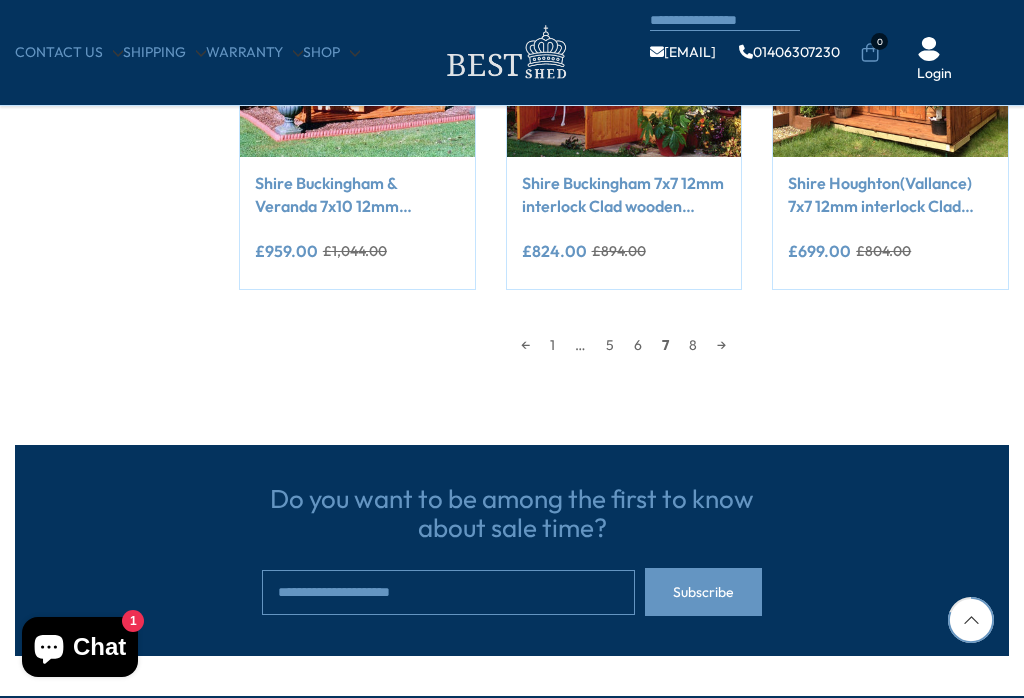 click on "→" at bounding box center [721, 345] 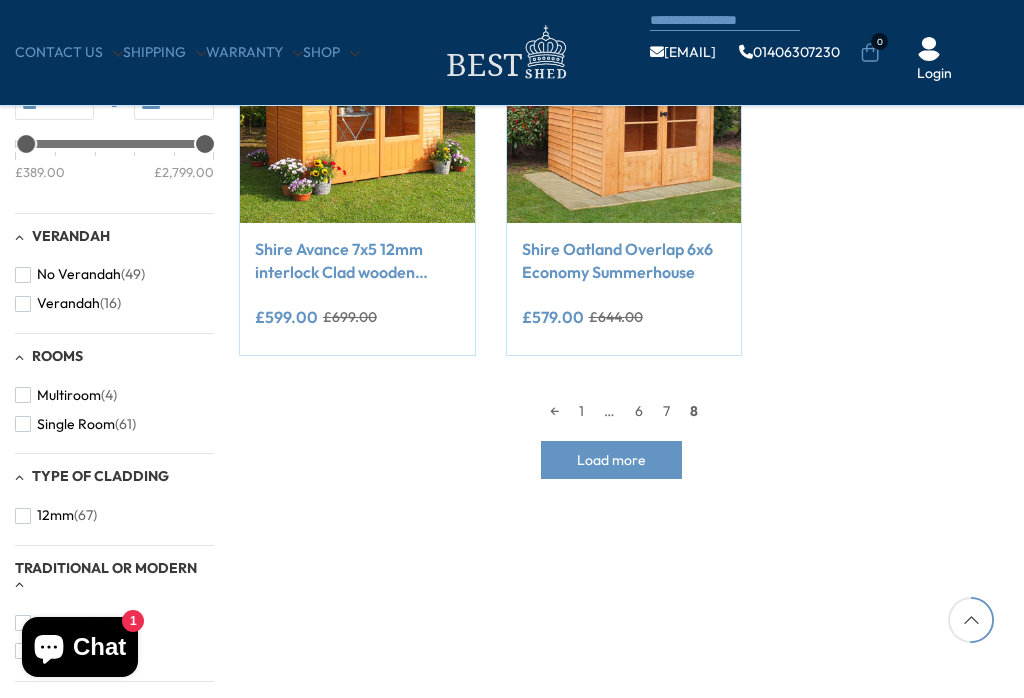 scroll, scrollTop: 872, scrollLeft: 0, axis: vertical 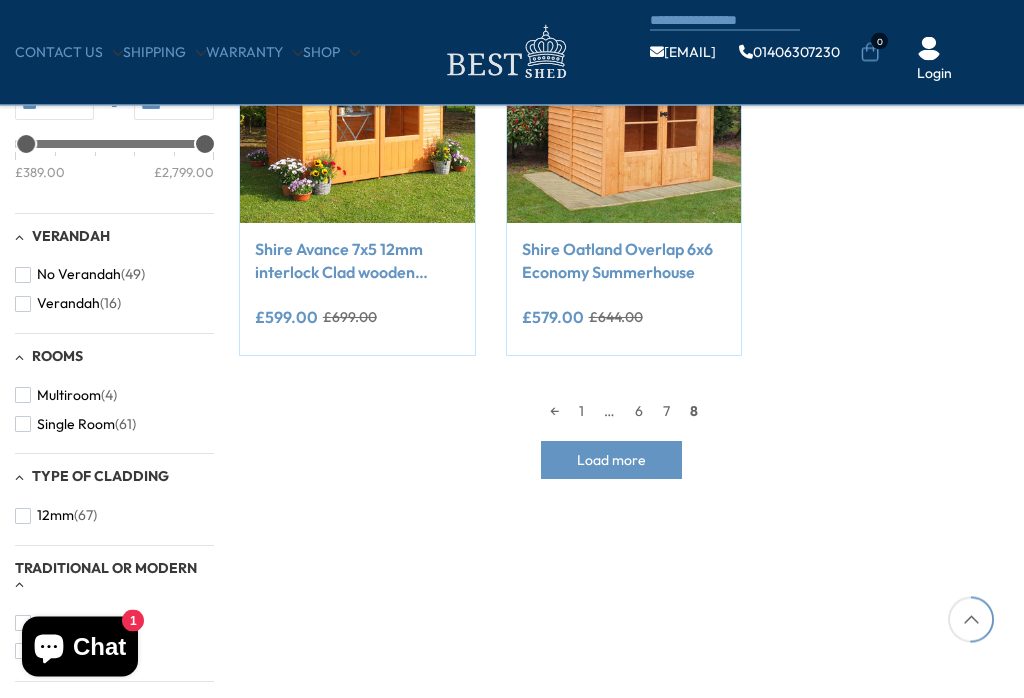 click at bounding box center (23, 276) 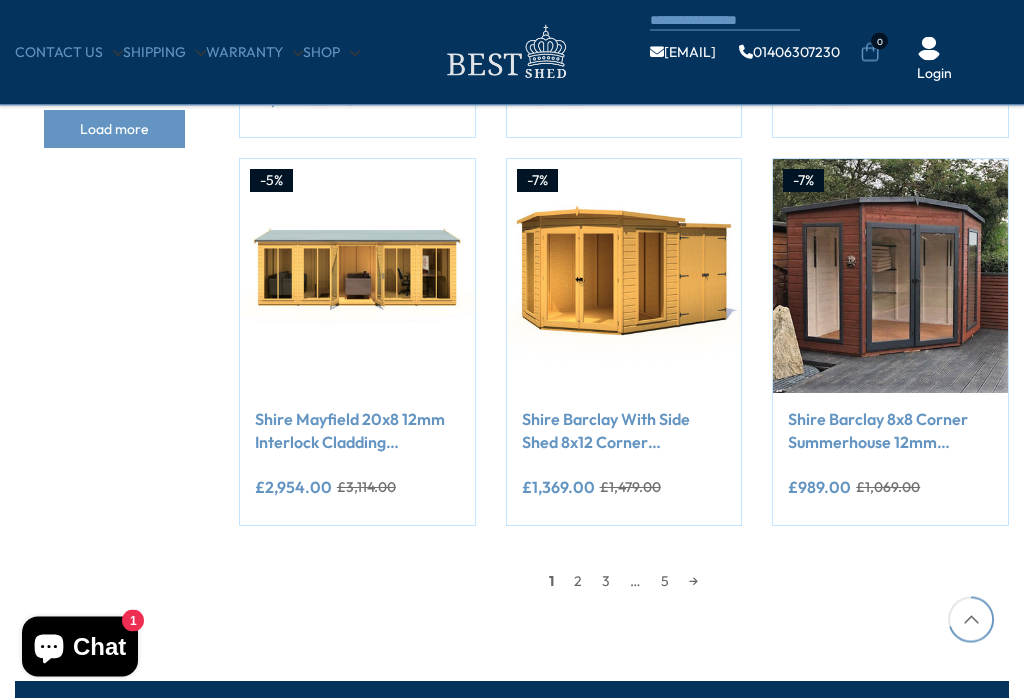 scroll, scrollTop: 1482, scrollLeft: 0, axis: vertical 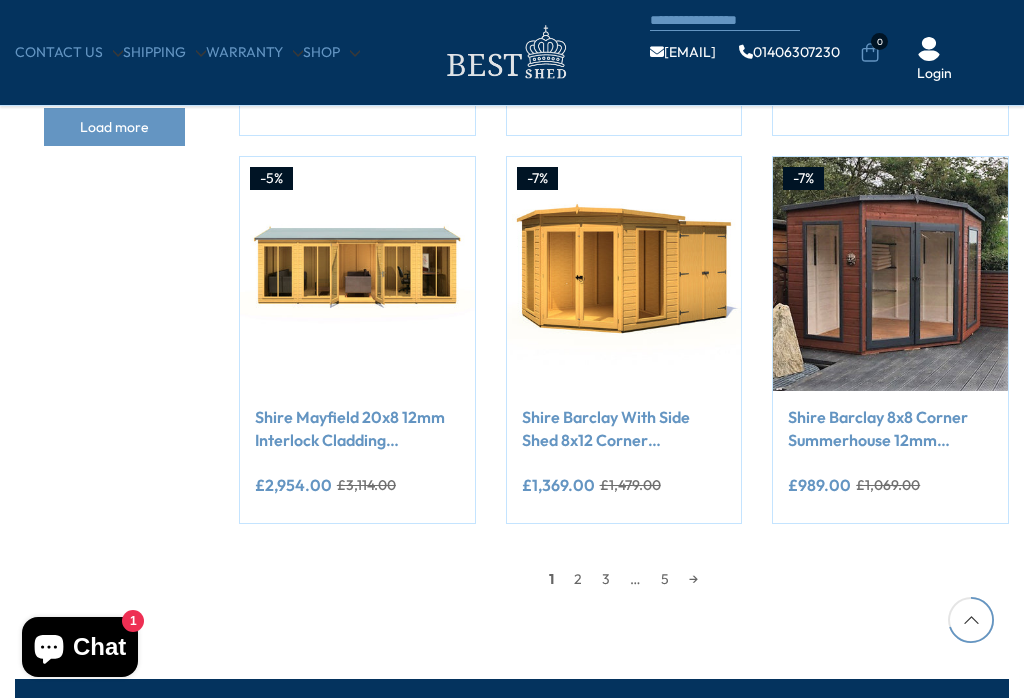 click at bounding box center (890, 274) 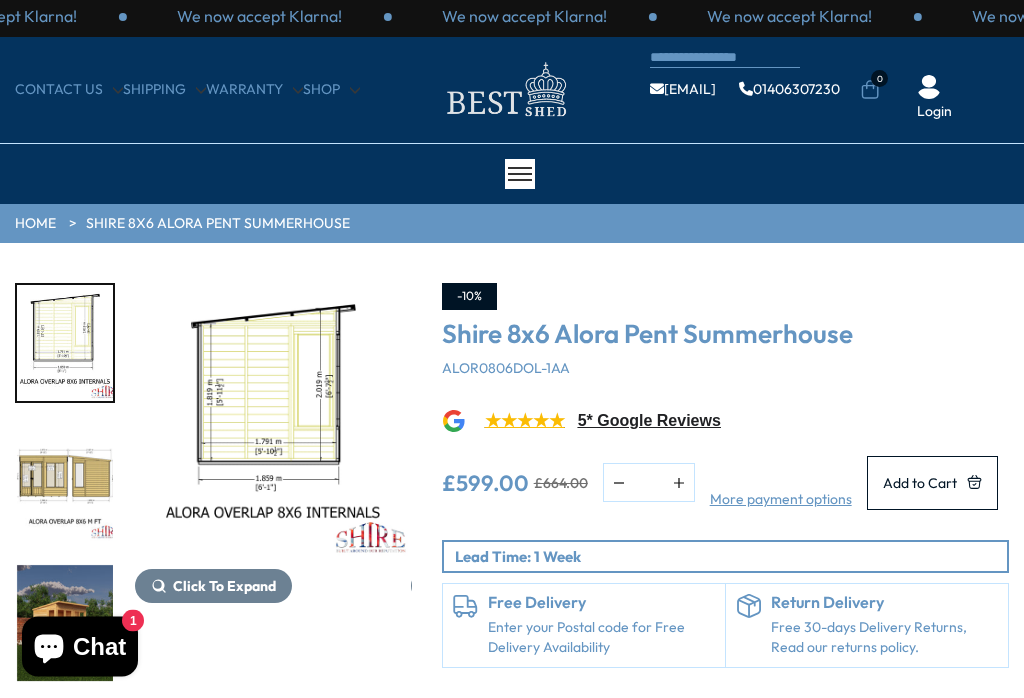 scroll, scrollTop: 0, scrollLeft: 0, axis: both 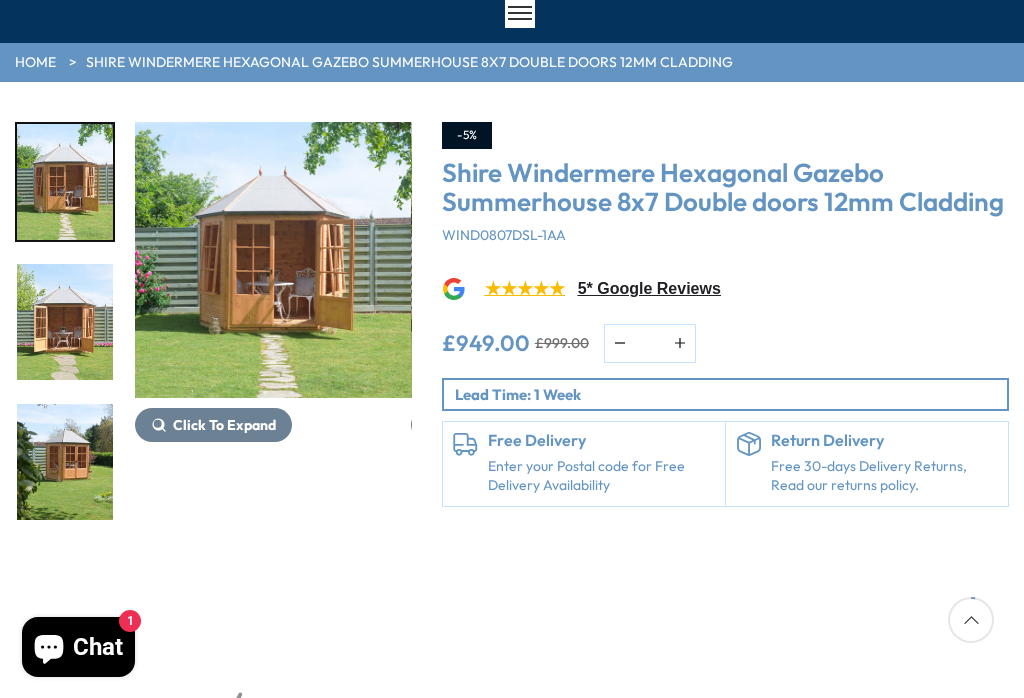 click at bounding box center [65, 322] 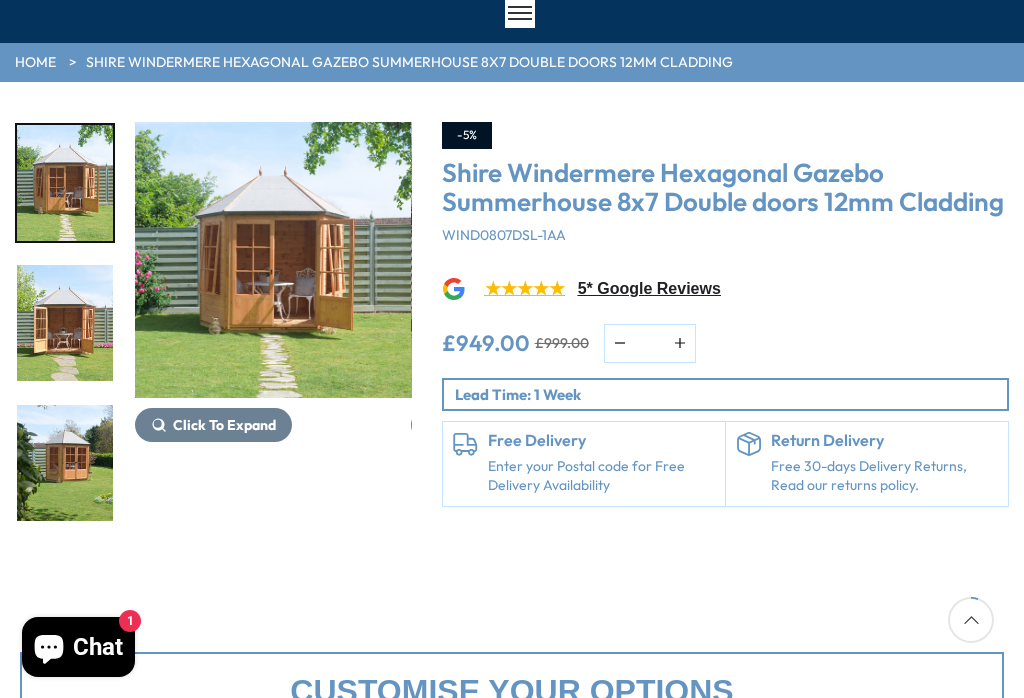scroll, scrollTop: 182, scrollLeft: 0, axis: vertical 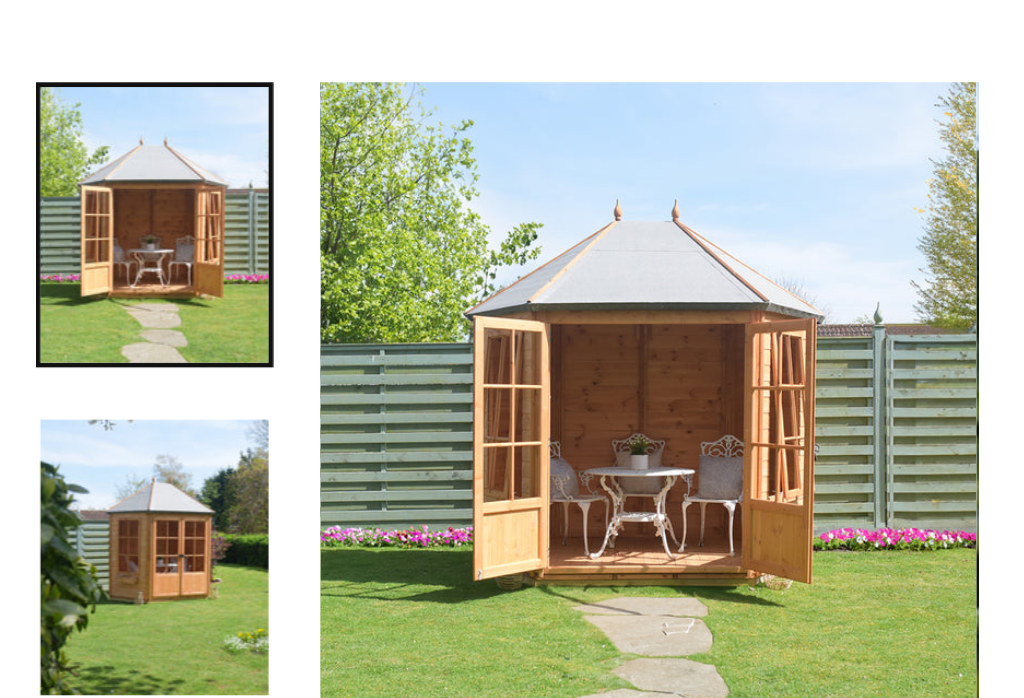 click at bounding box center [65, 306] 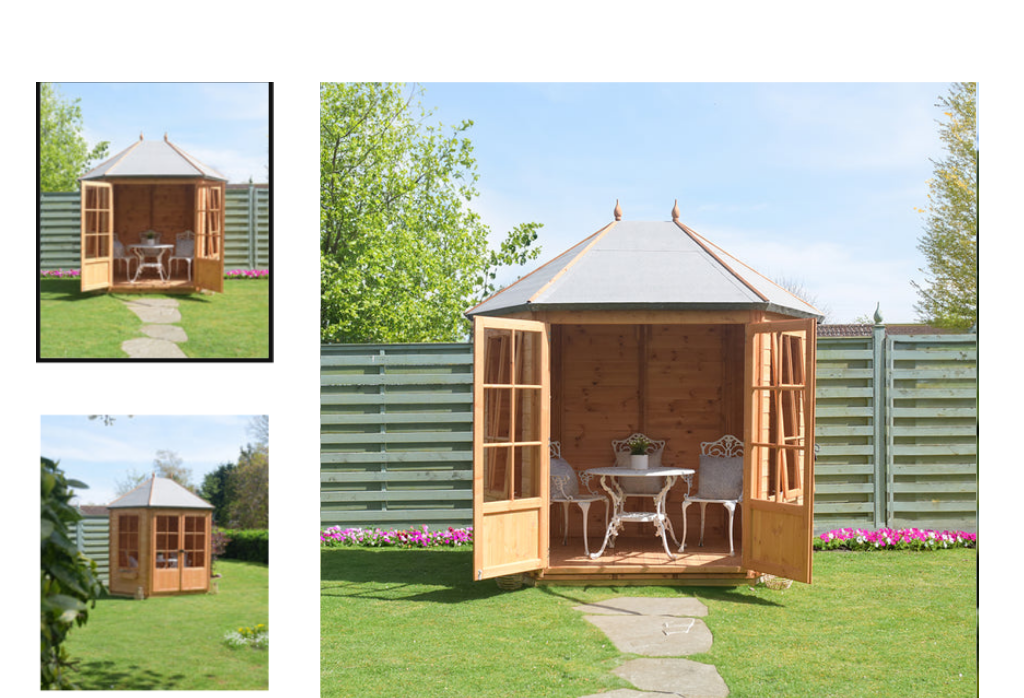 click on "Click To Expand
Click To Expand
Click To Expand
Click To Expand
Click To Expand
Click To Expand
Click To Expand" at bounding box center (213, 306) 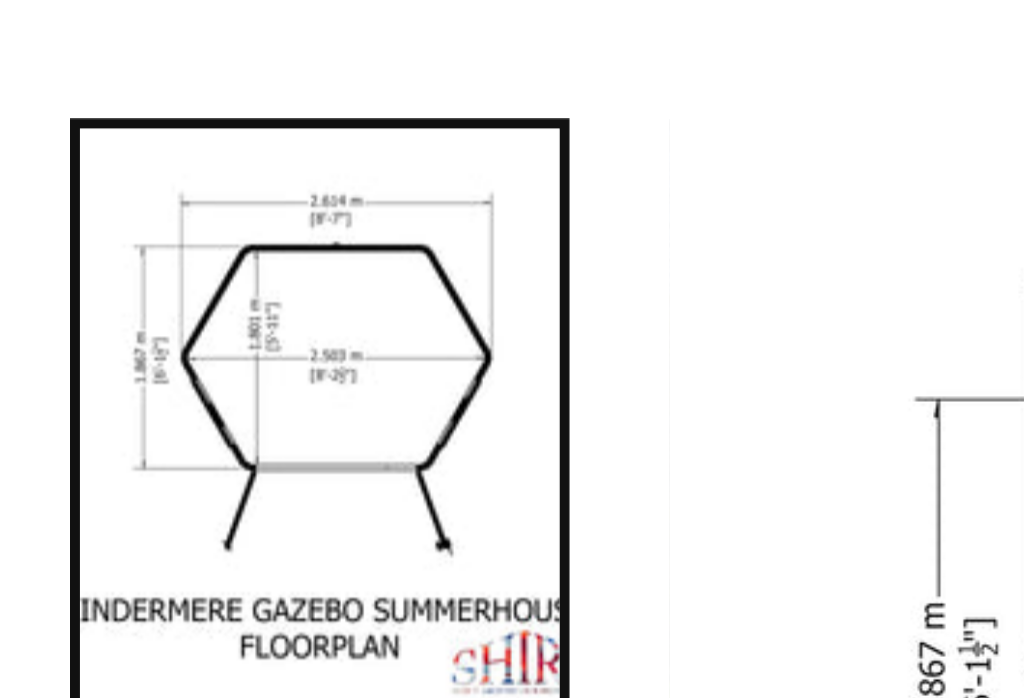 scroll, scrollTop: 0, scrollLeft: 0, axis: both 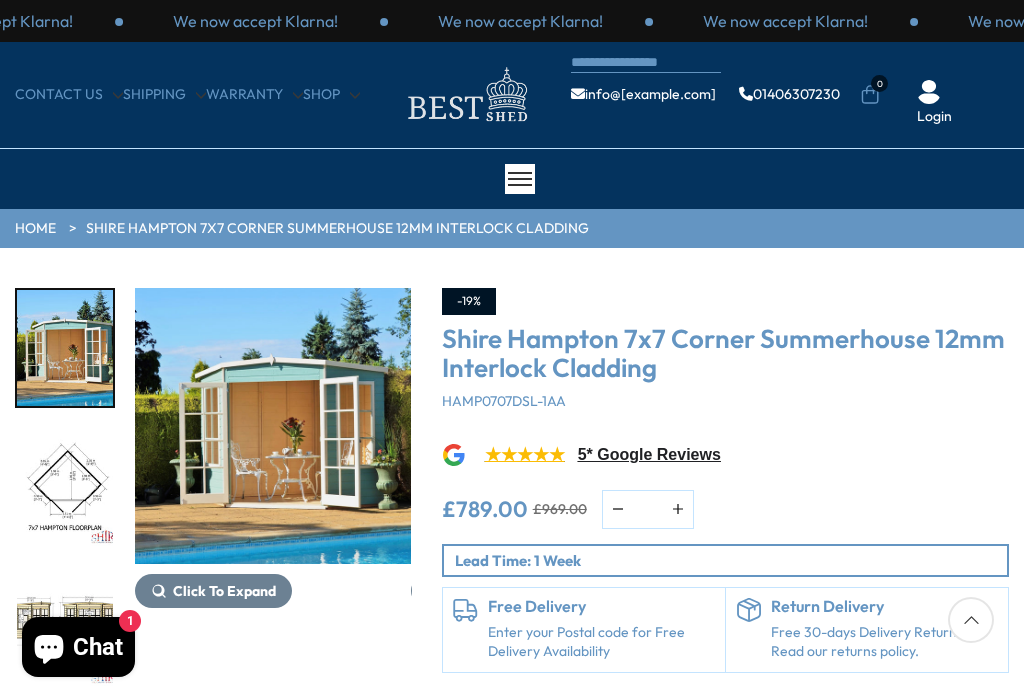 click at bounding box center (65, 488) 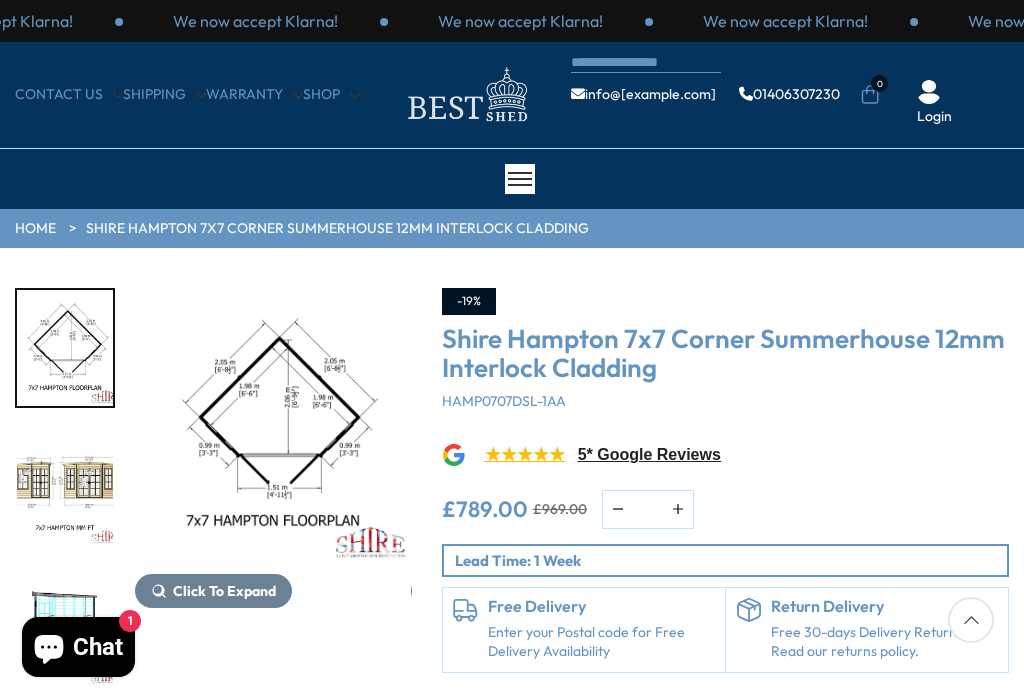 click at bounding box center (65, 488) 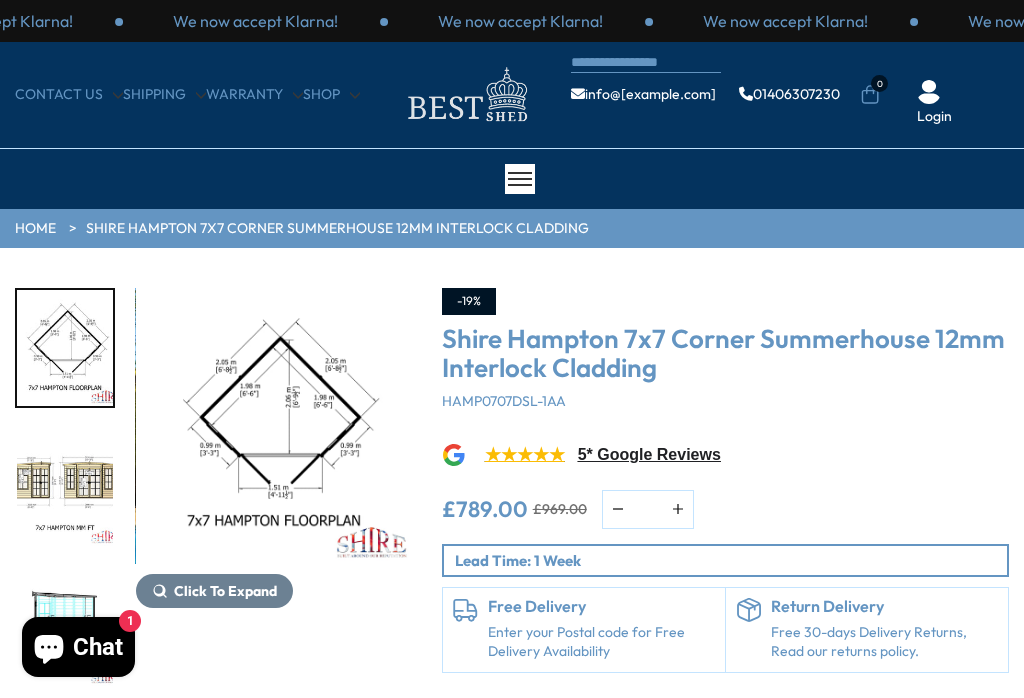 click at bounding box center (65, 628) 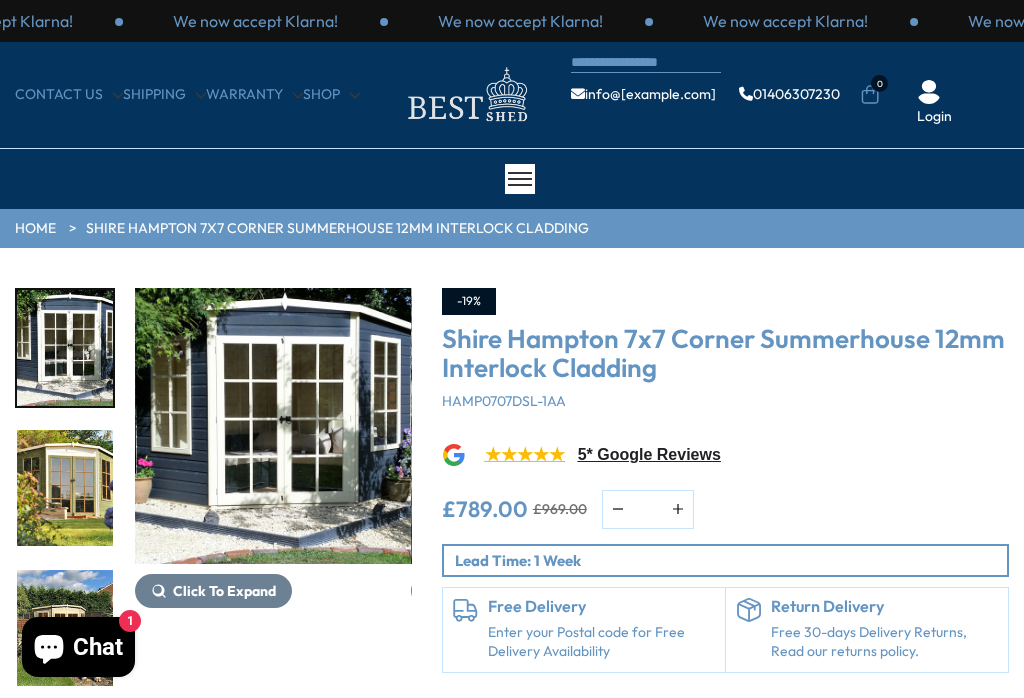 click at bounding box center [65, 488] 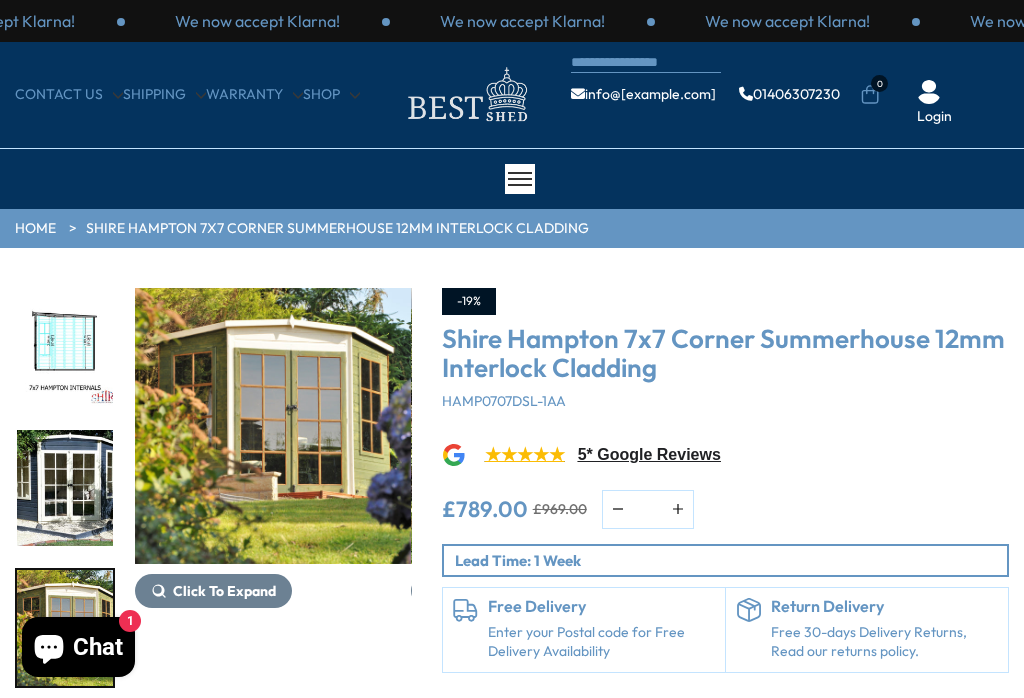 click at bounding box center [273, 426] 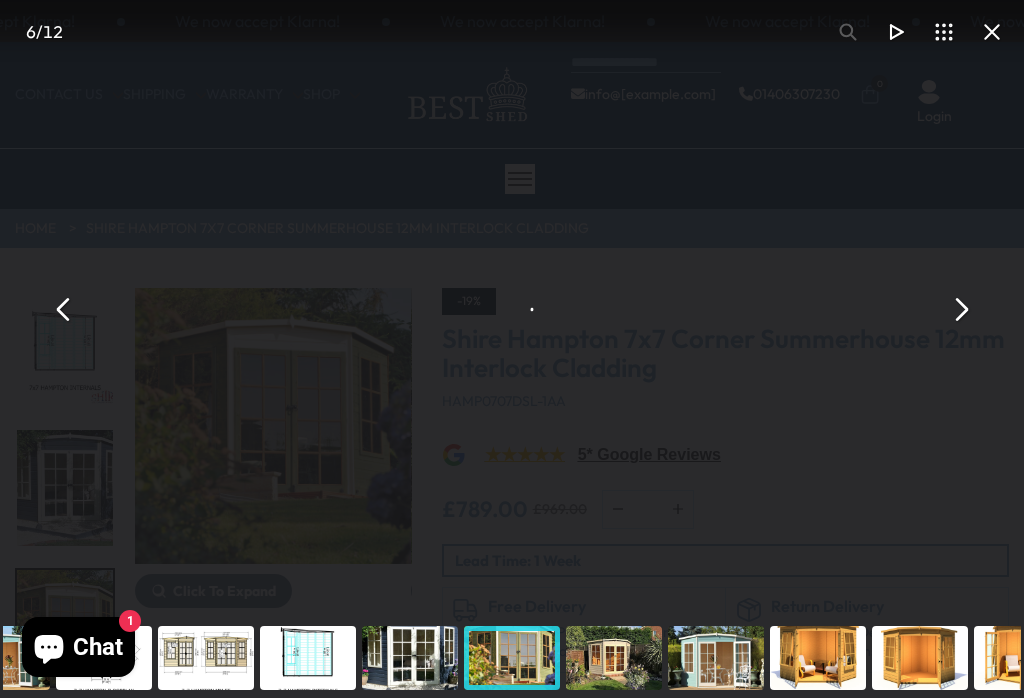 click on "Shire Hampton 7x7 Corner Summerhouse 12mm Interlock Cladding - Best Shed" at bounding box center [512, 309] 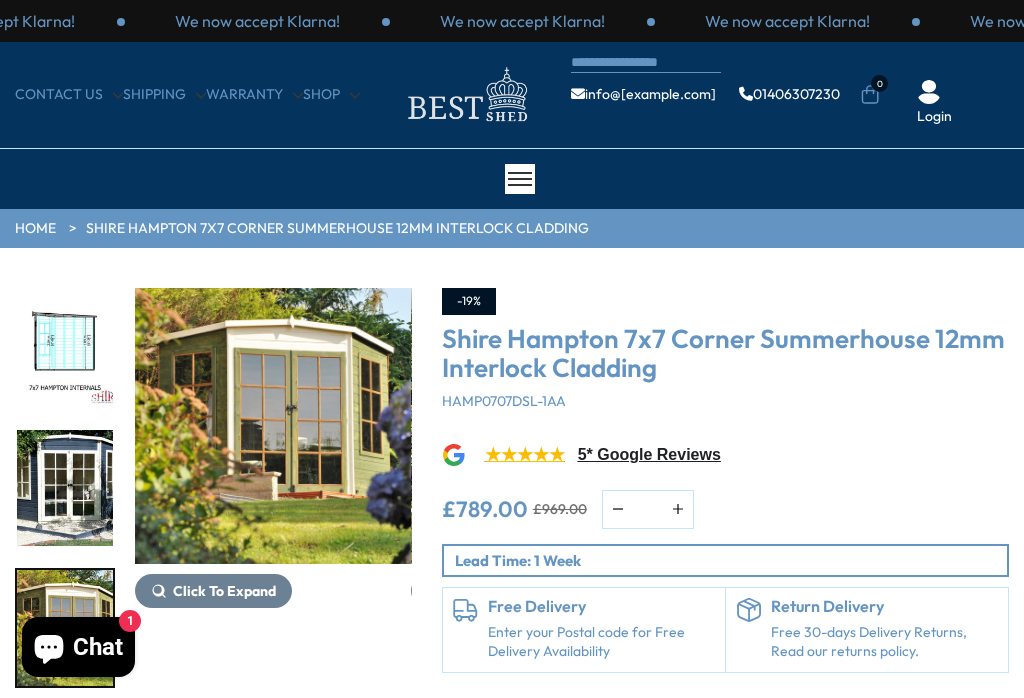 click at bounding box center [273, 426] 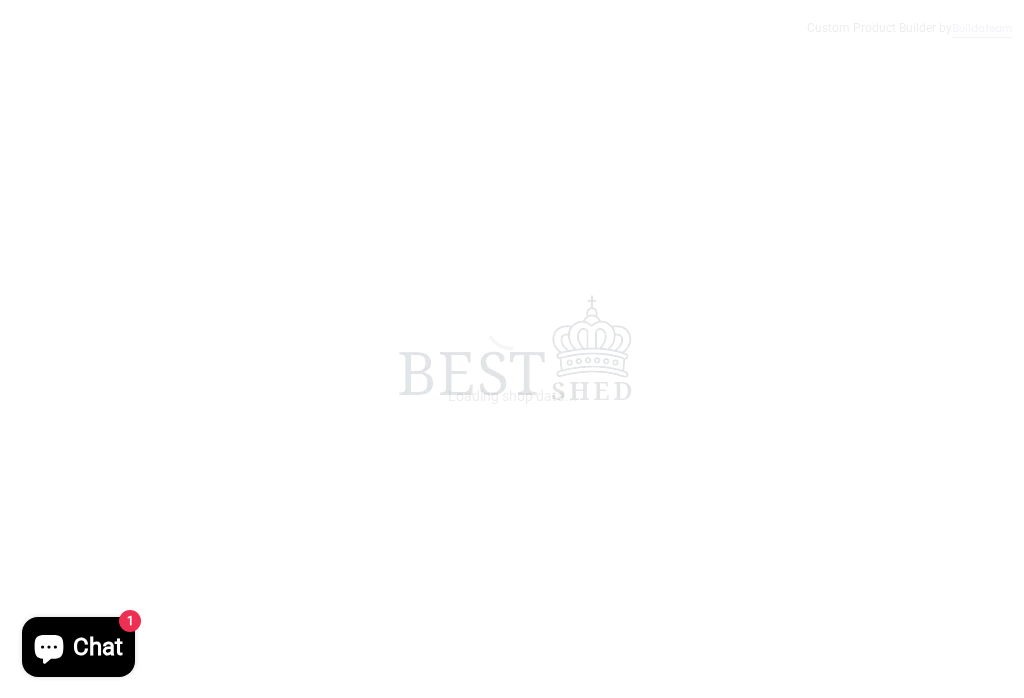 scroll, scrollTop: 0, scrollLeft: 0, axis: both 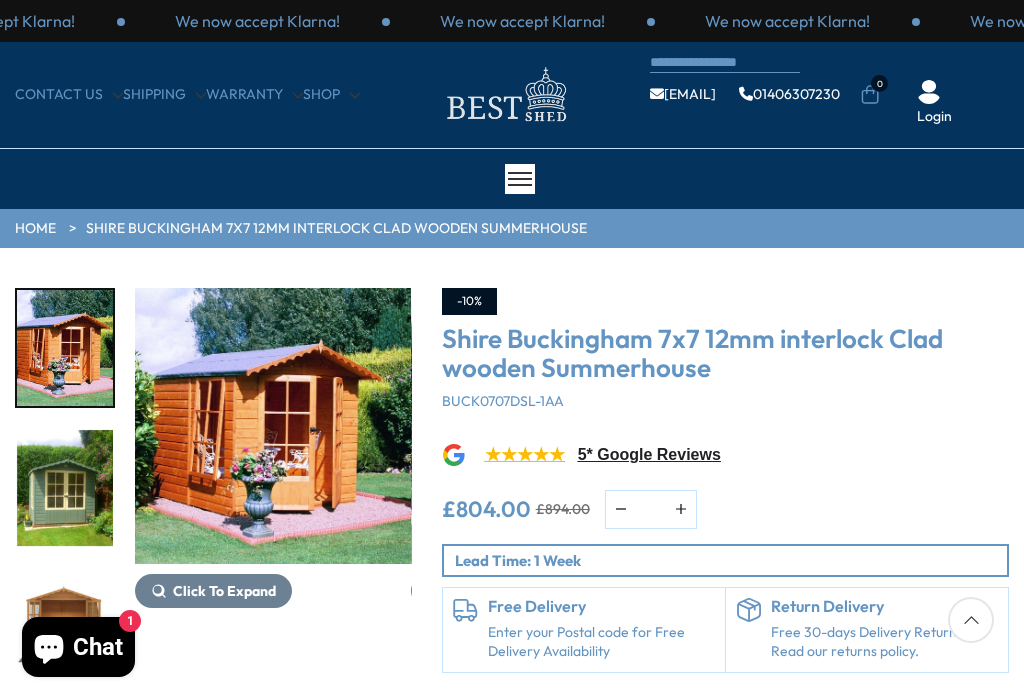 click at bounding box center [65, 488] 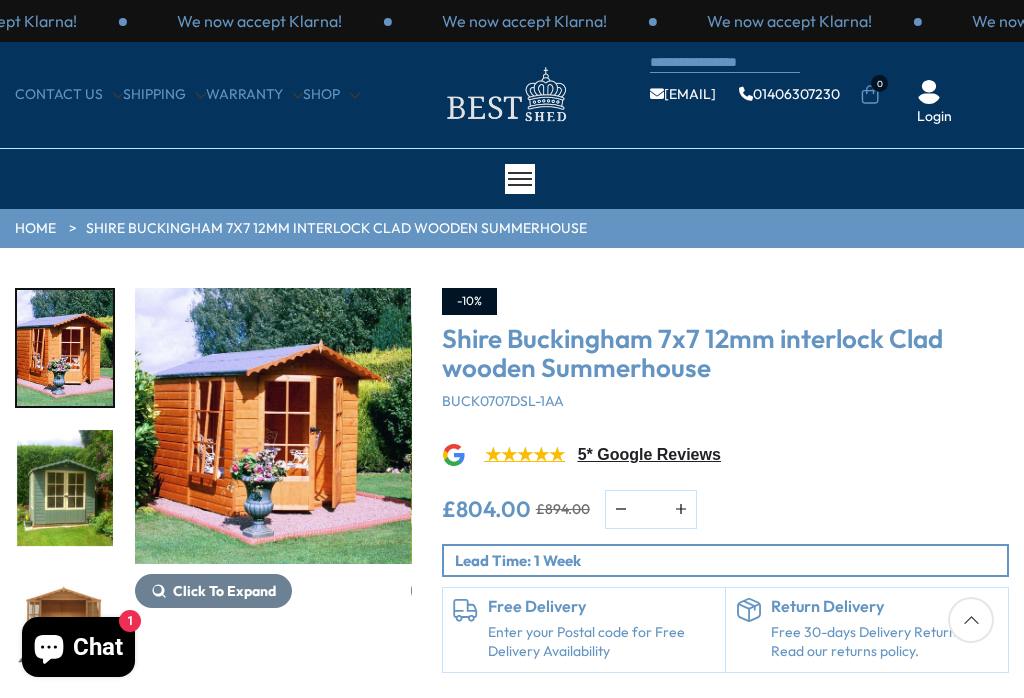 click at bounding box center [273, 426] 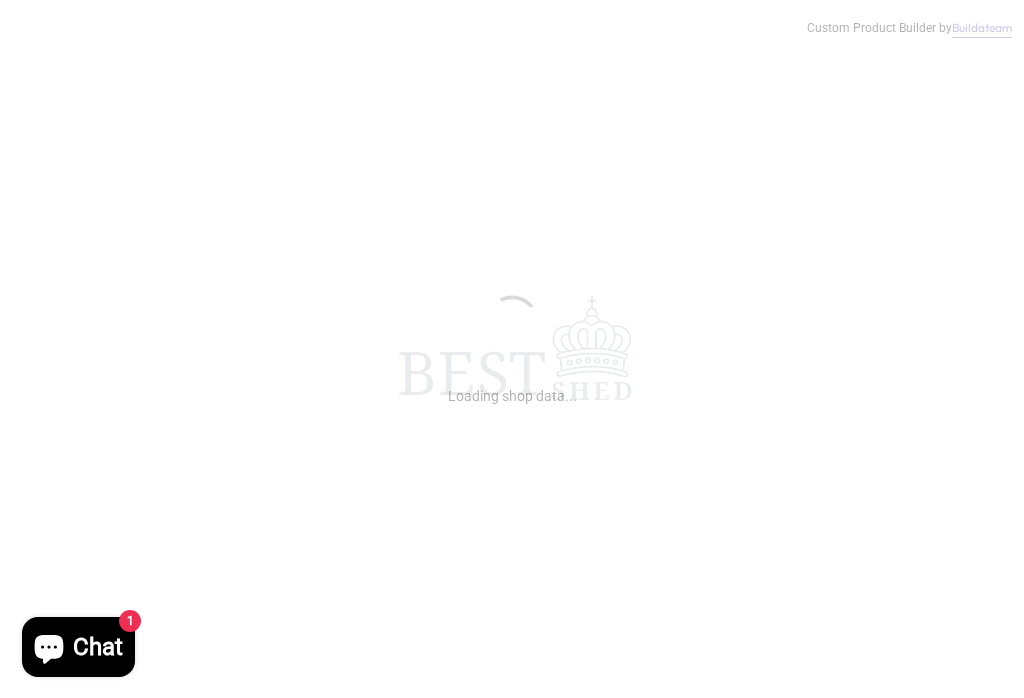 scroll, scrollTop: 0, scrollLeft: 0, axis: both 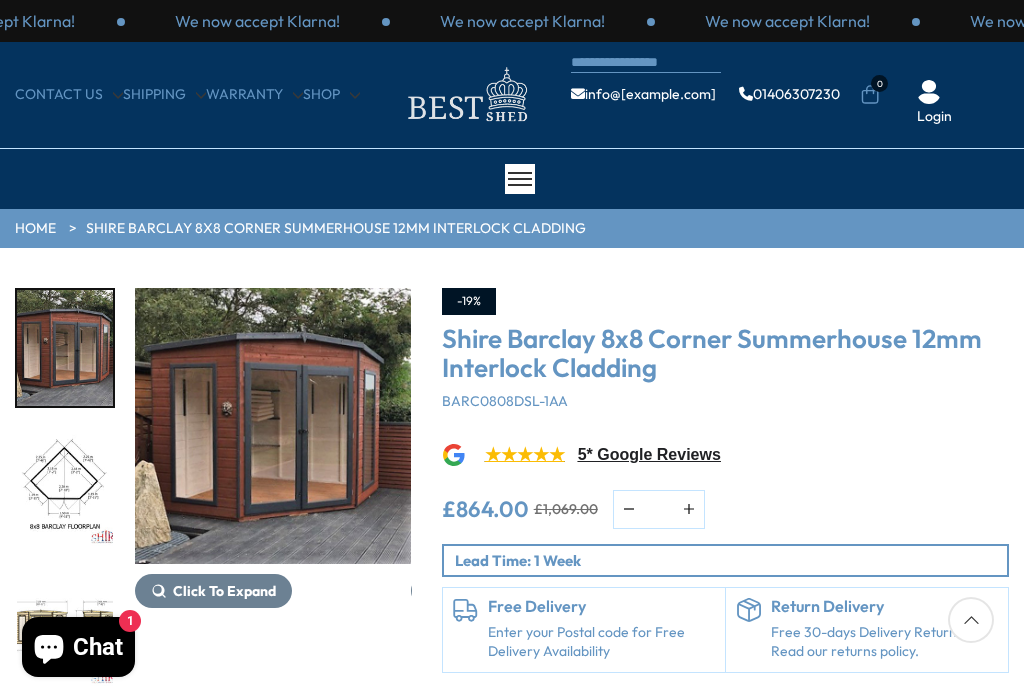 click at bounding box center (273, 426) 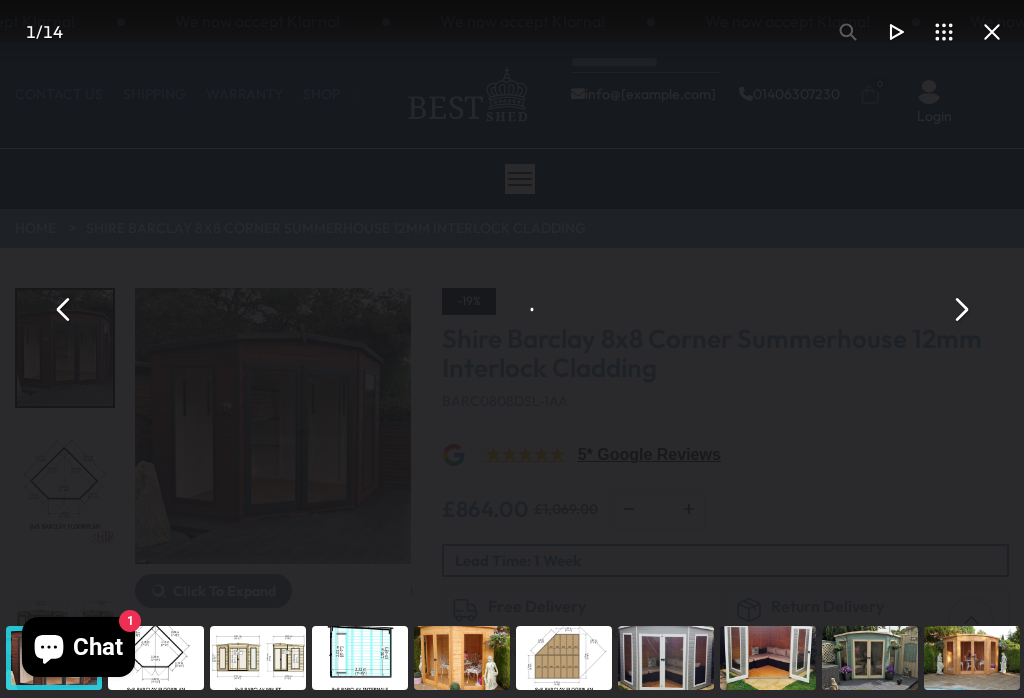 click on "Shire Barclay 8x8 Corner Summerhouse 12mm Interlock Cladding - Best Shed" at bounding box center [512, 309] 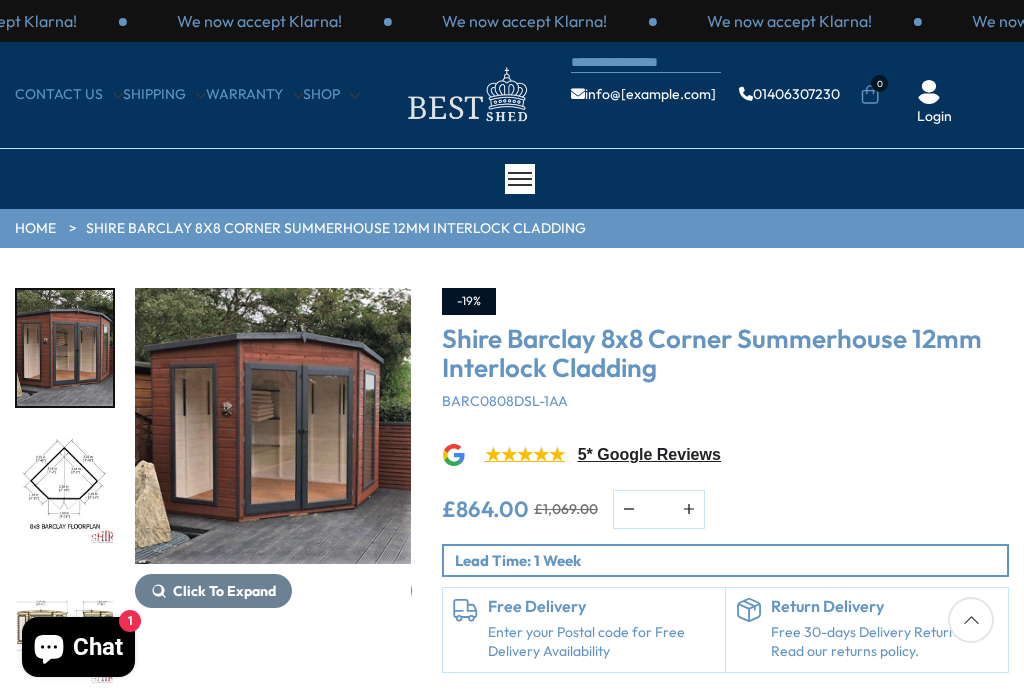 scroll, scrollTop: 2, scrollLeft: 0, axis: vertical 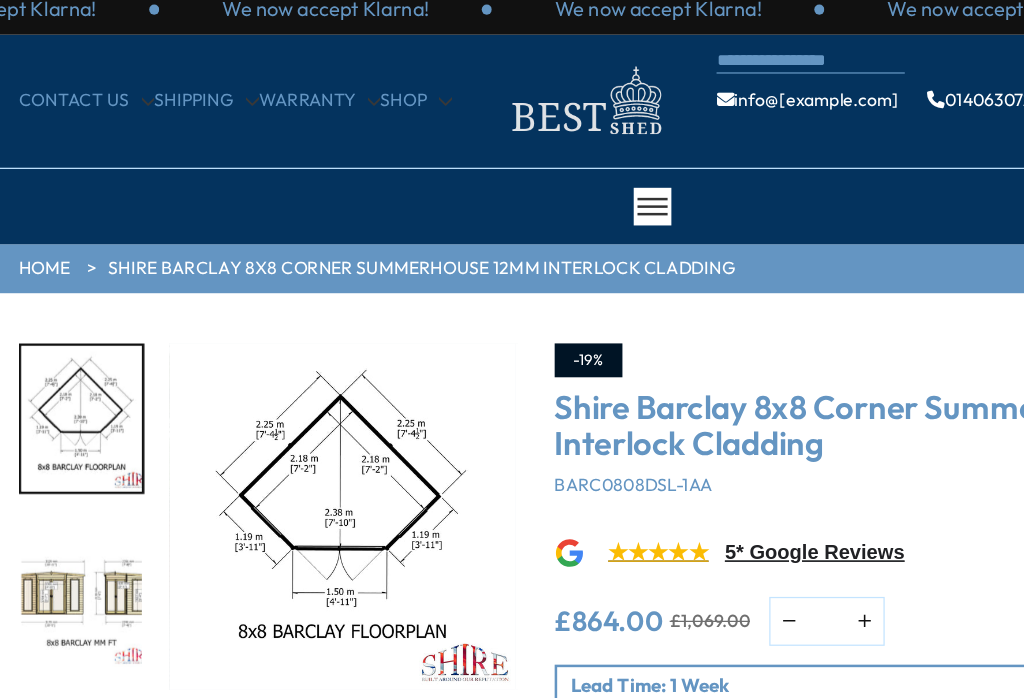 click at bounding box center [65, 486] 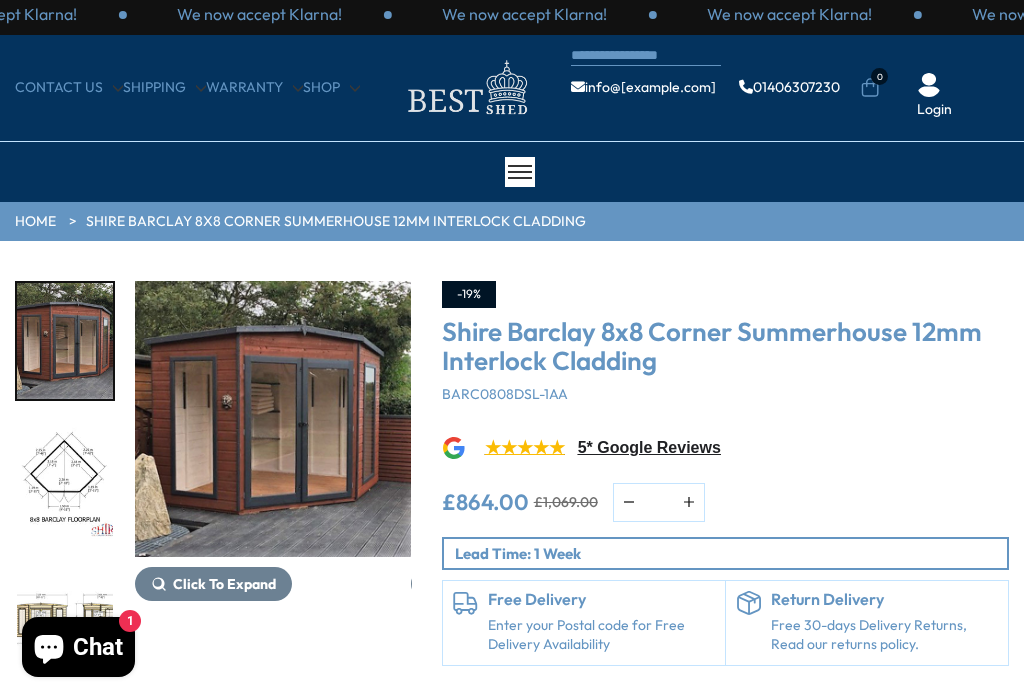 scroll, scrollTop: 0, scrollLeft: 0, axis: both 